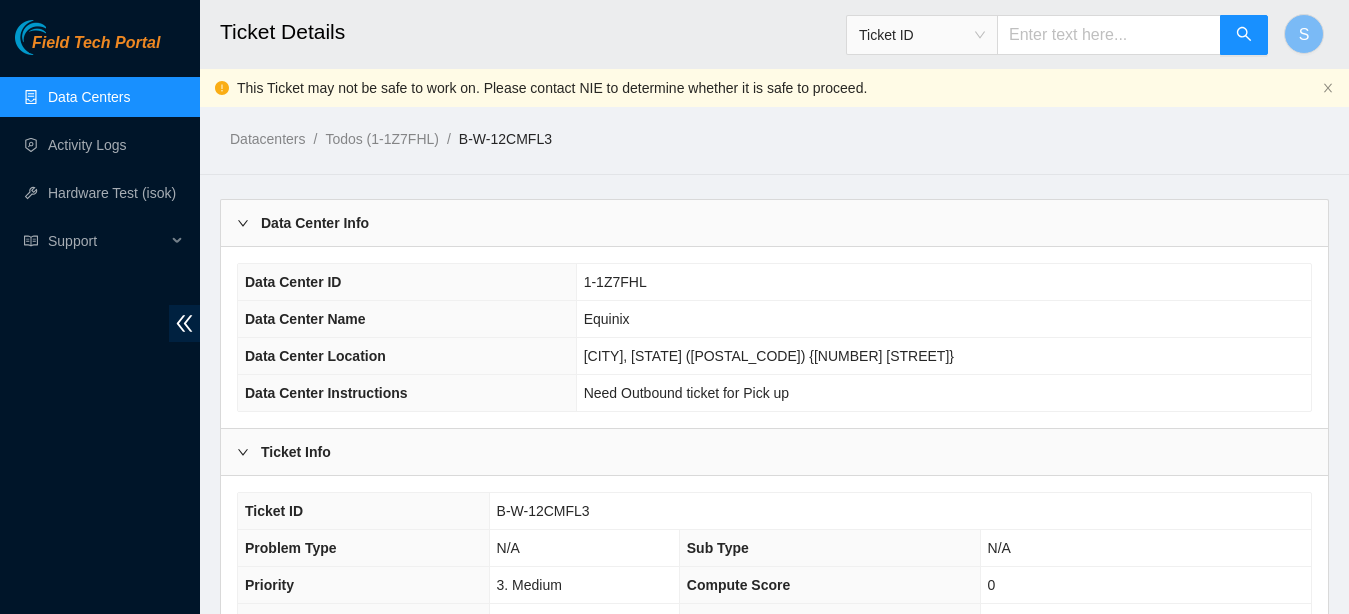 scroll, scrollTop: 1035, scrollLeft: 0, axis: vertical 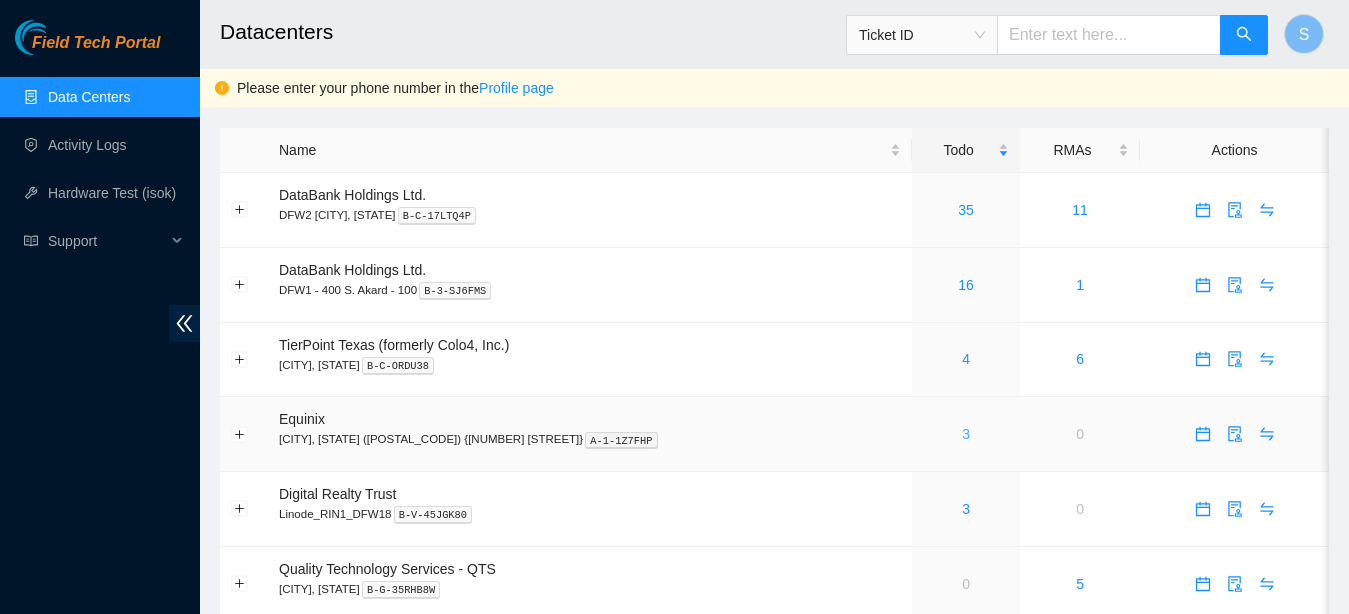 click on "3" at bounding box center [966, 434] 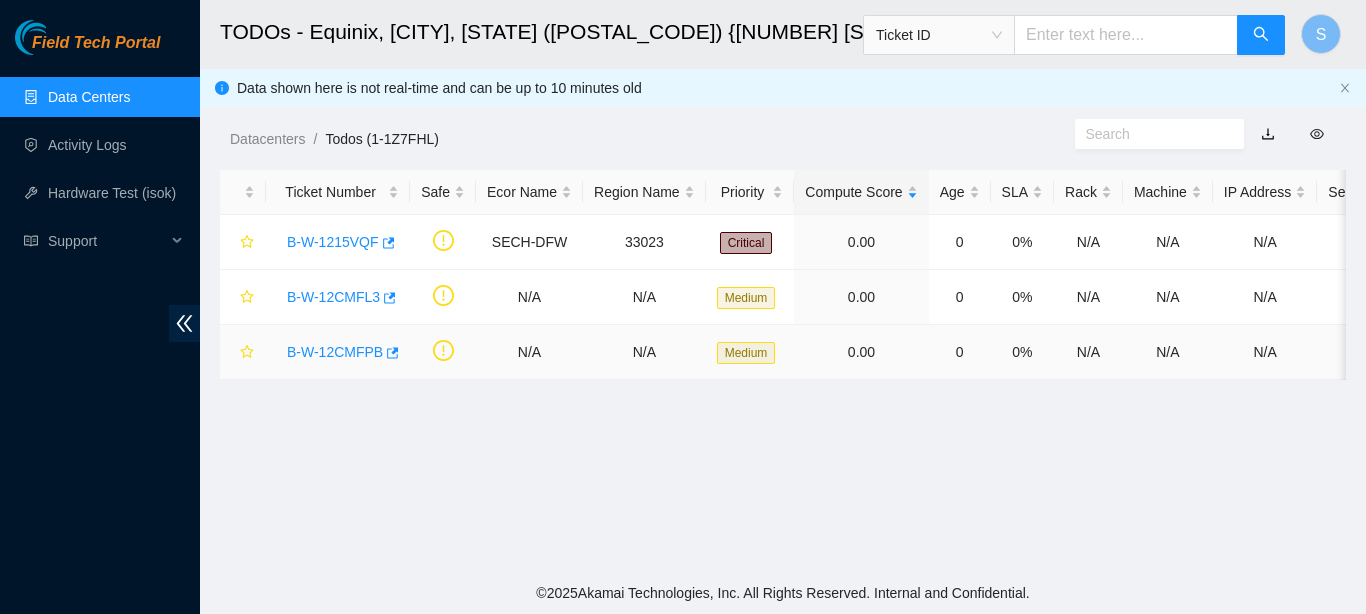 click on "B-W-12CMFPB" at bounding box center [335, 352] 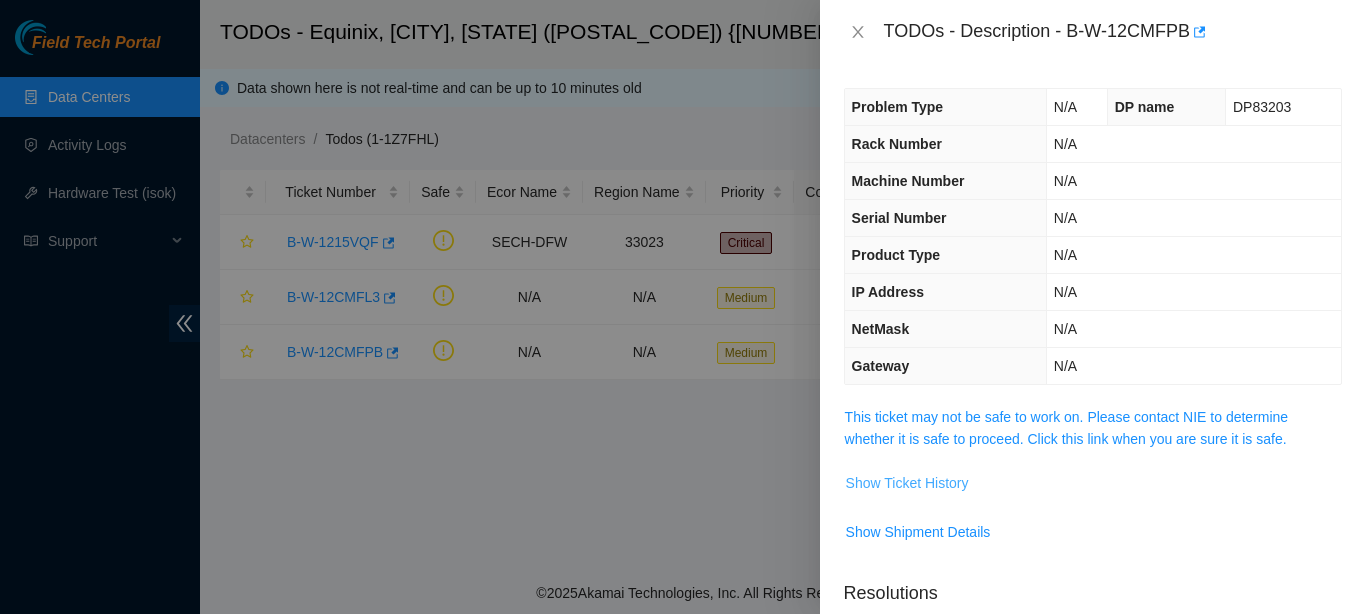 click on "Show Ticket History" at bounding box center [907, 483] 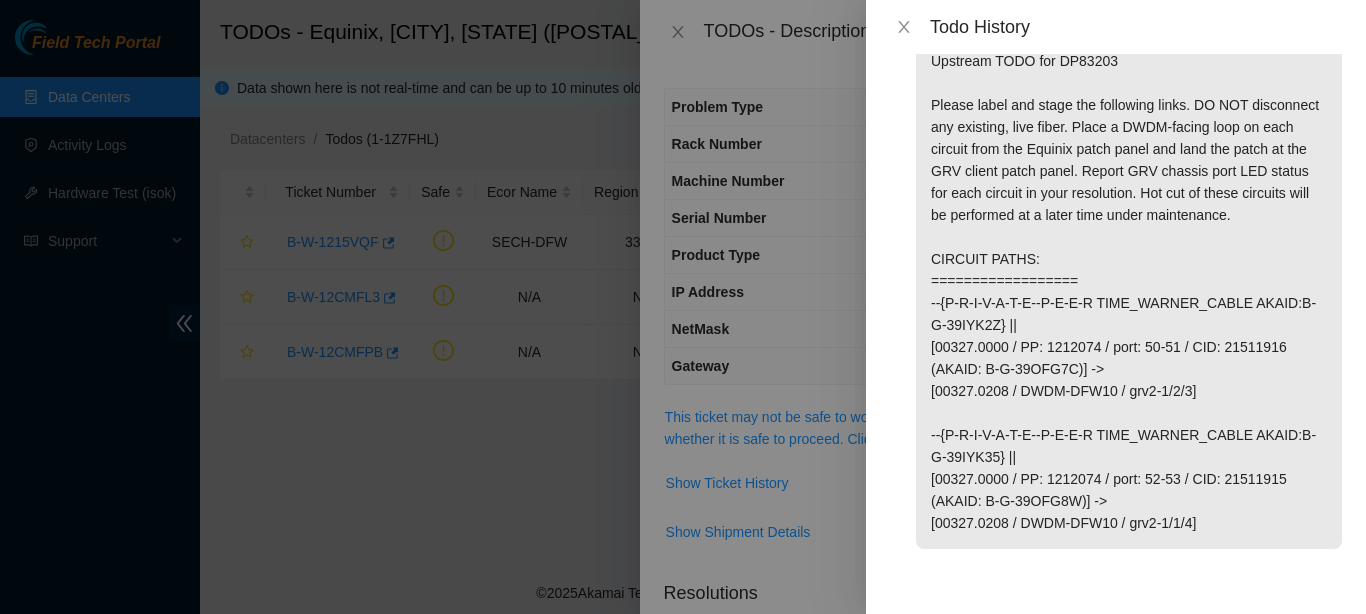 scroll, scrollTop: 0, scrollLeft: 0, axis: both 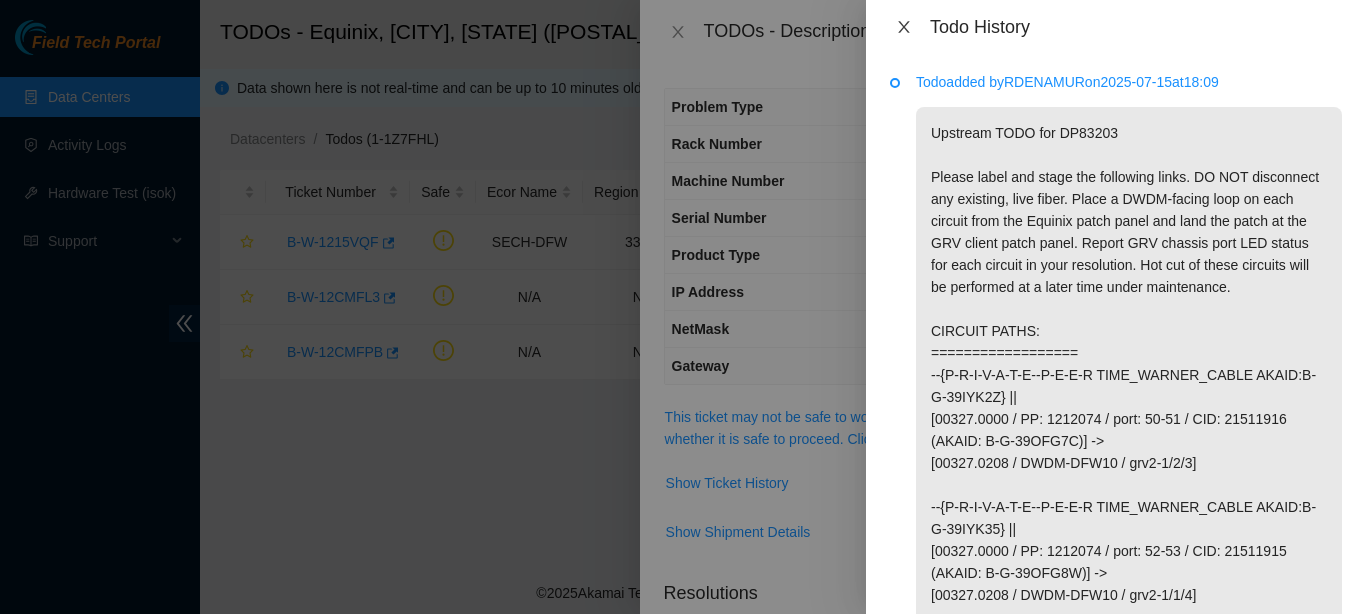click at bounding box center [904, 27] 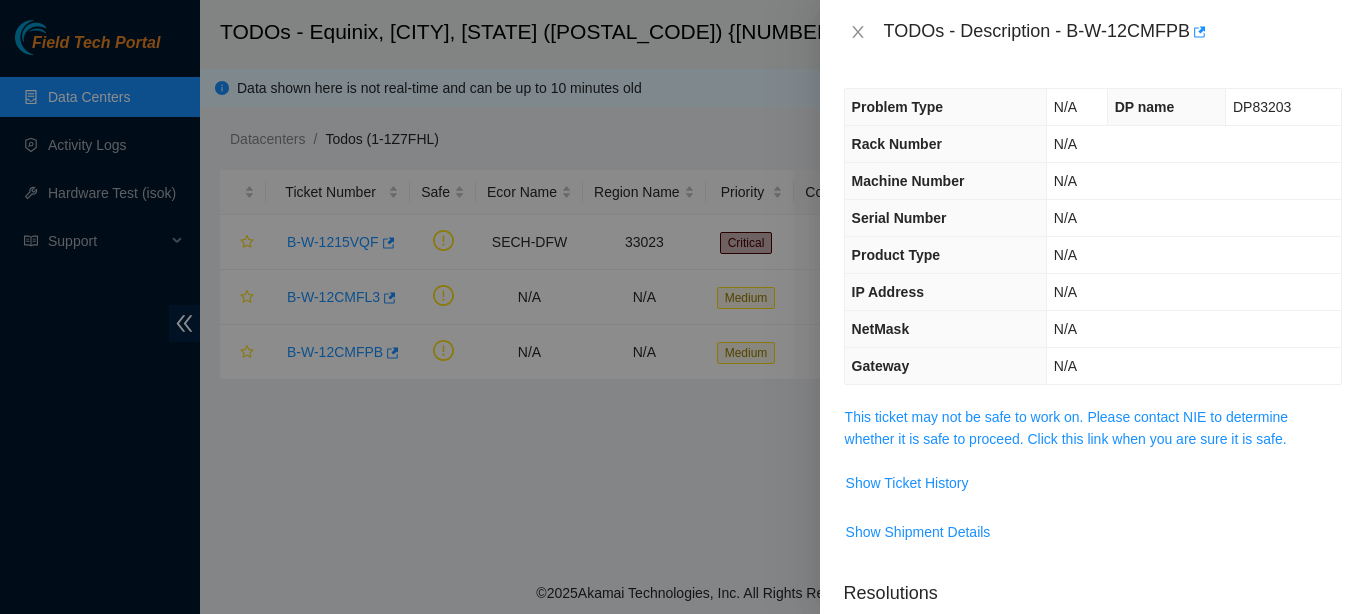 click at bounding box center (683, 307) 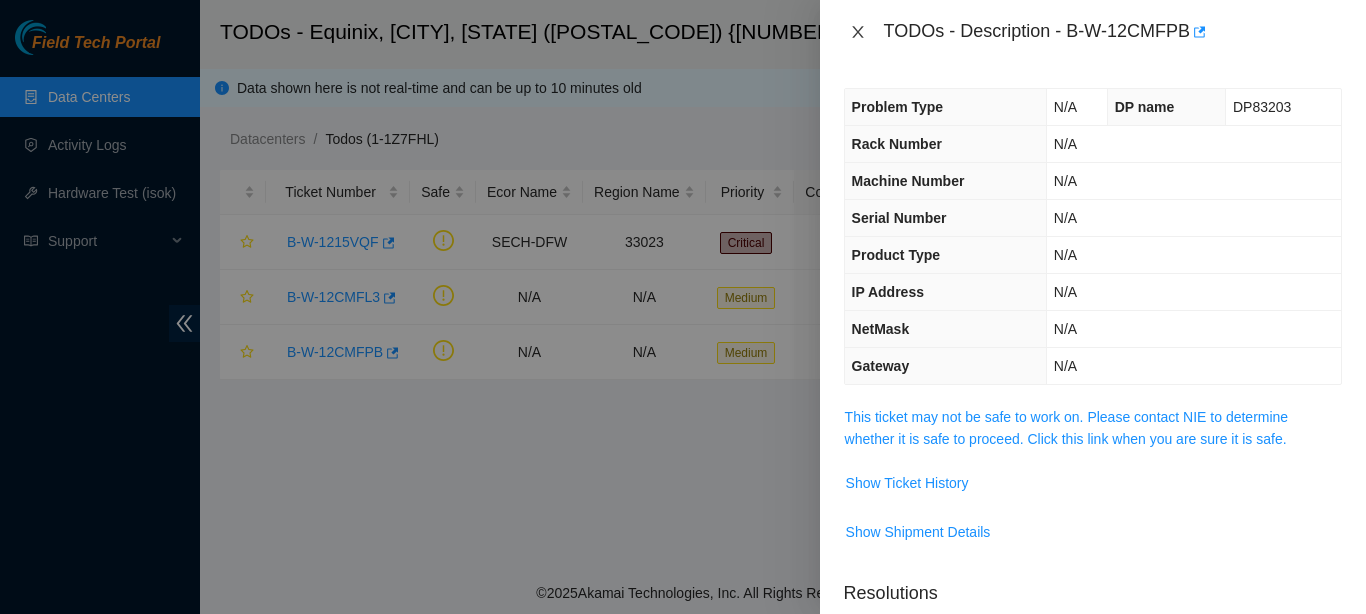 click 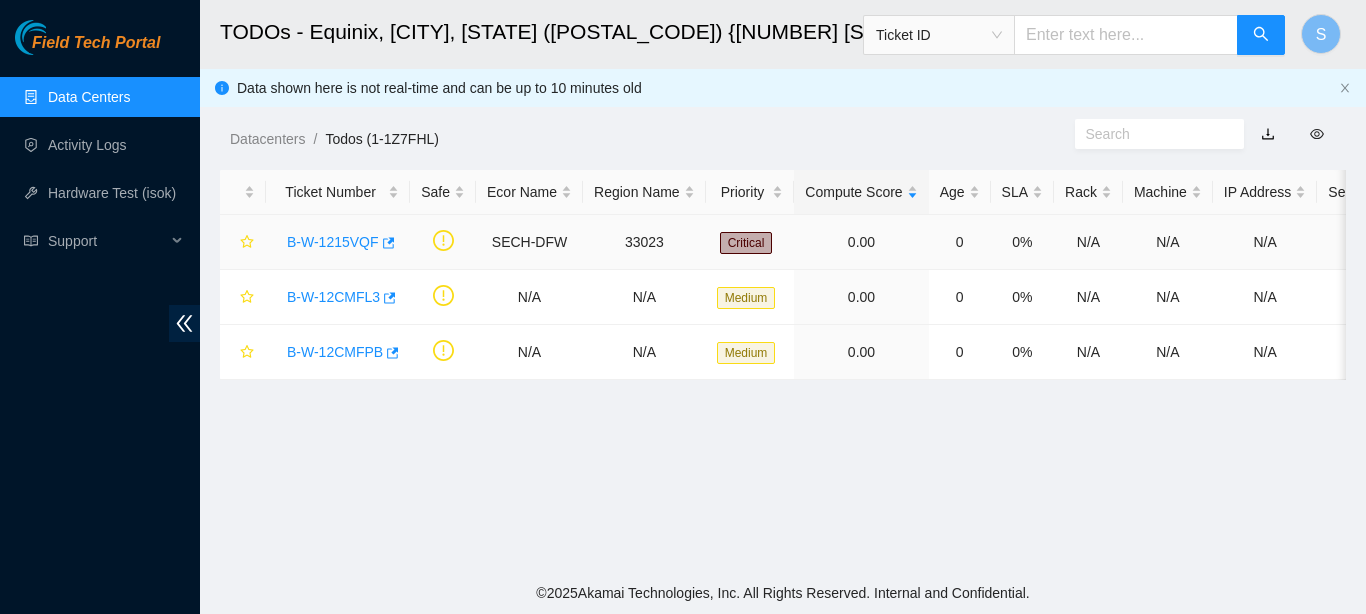 click on "B-W-1215VQF" at bounding box center (333, 242) 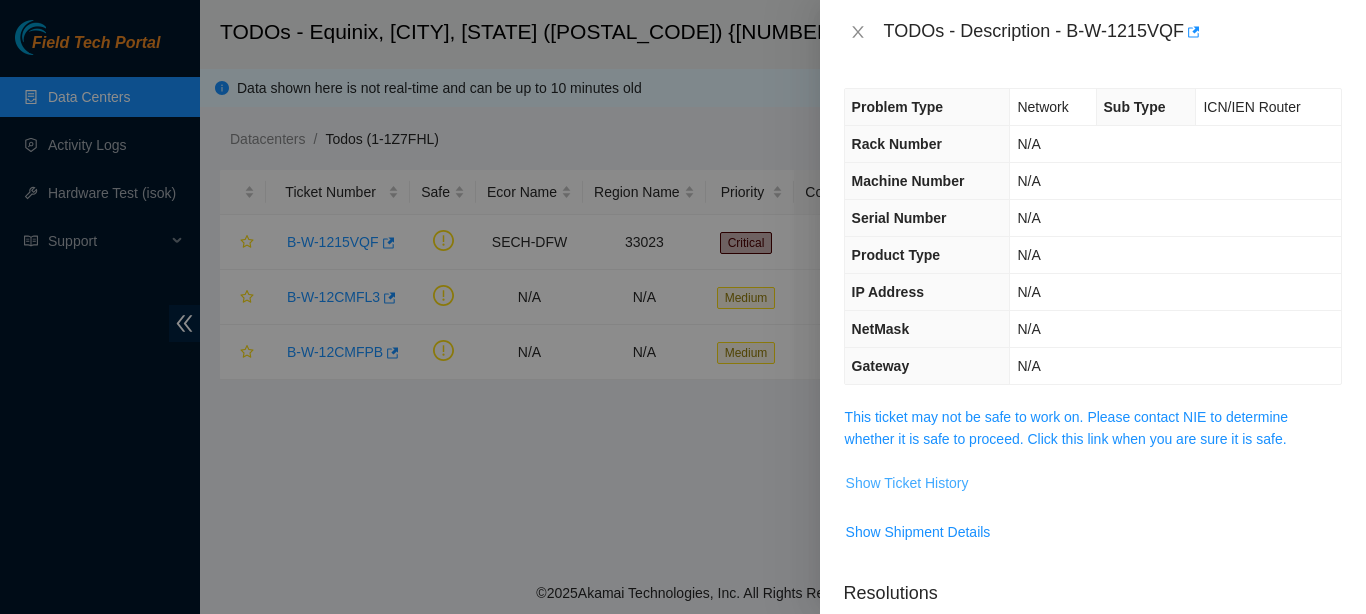 click on "Show Ticket History" at bounding box center (907, 483) 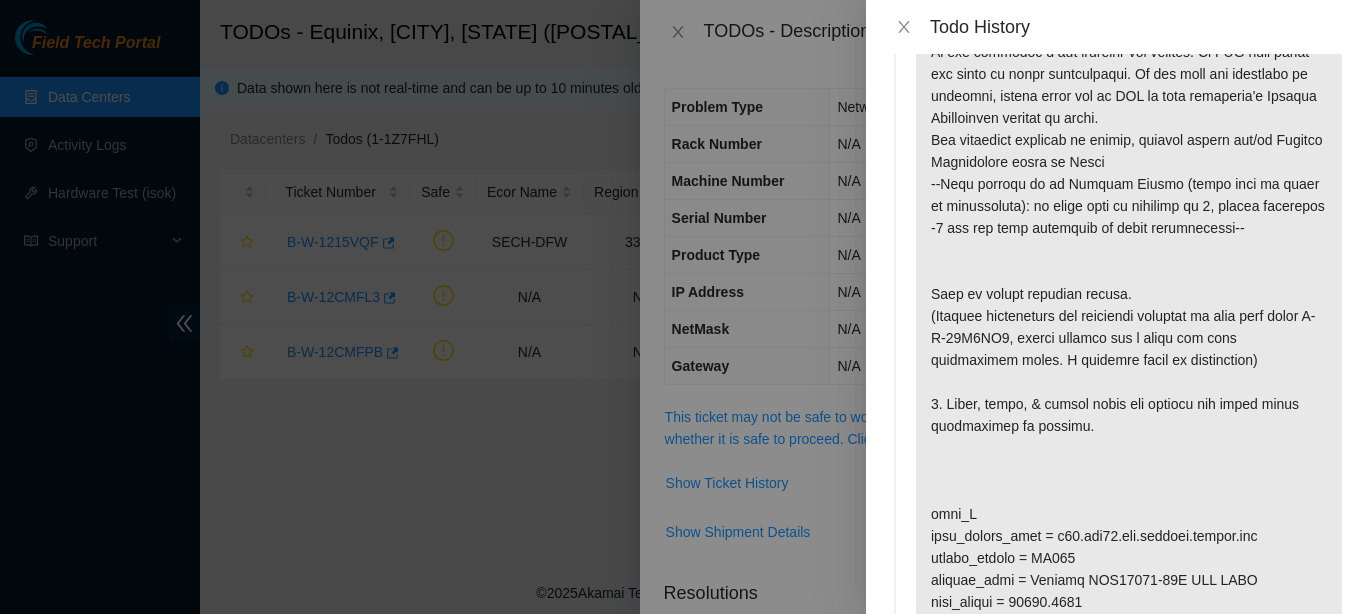 scroll, scrollTop: 381, scrollLeft: 0, axis: vertical 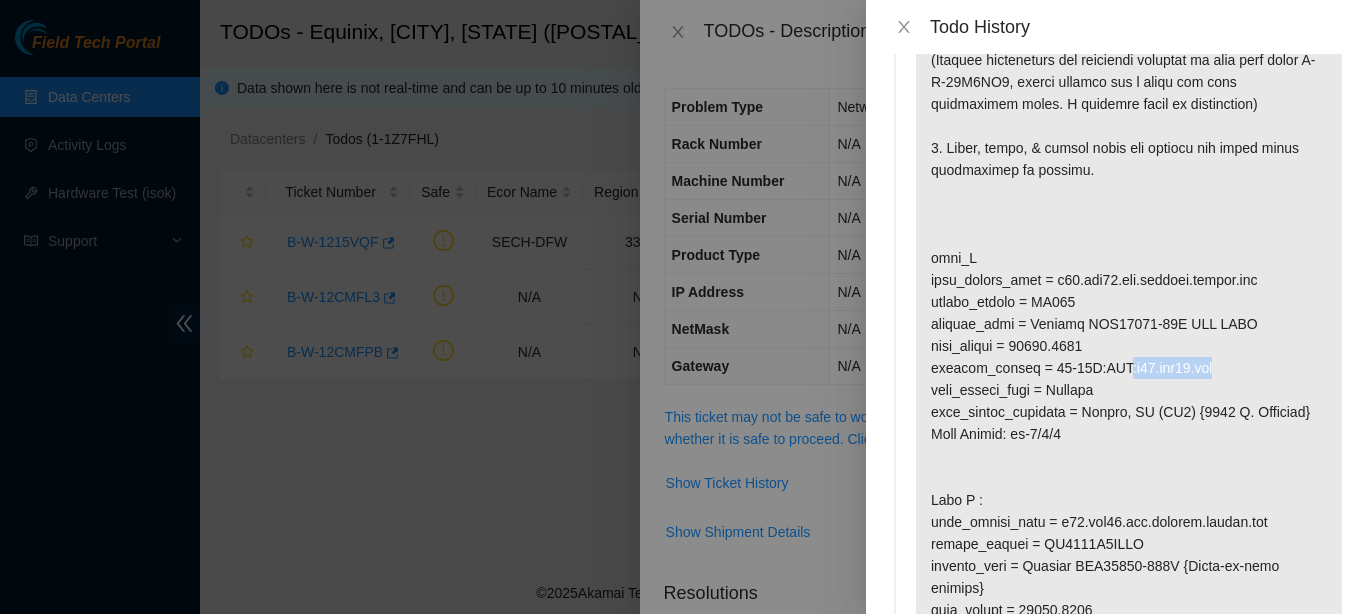 drag, startPoint x: 1127, startPoint y: 368, endPoint x: 1232, endPoint y: 368, distance: 105 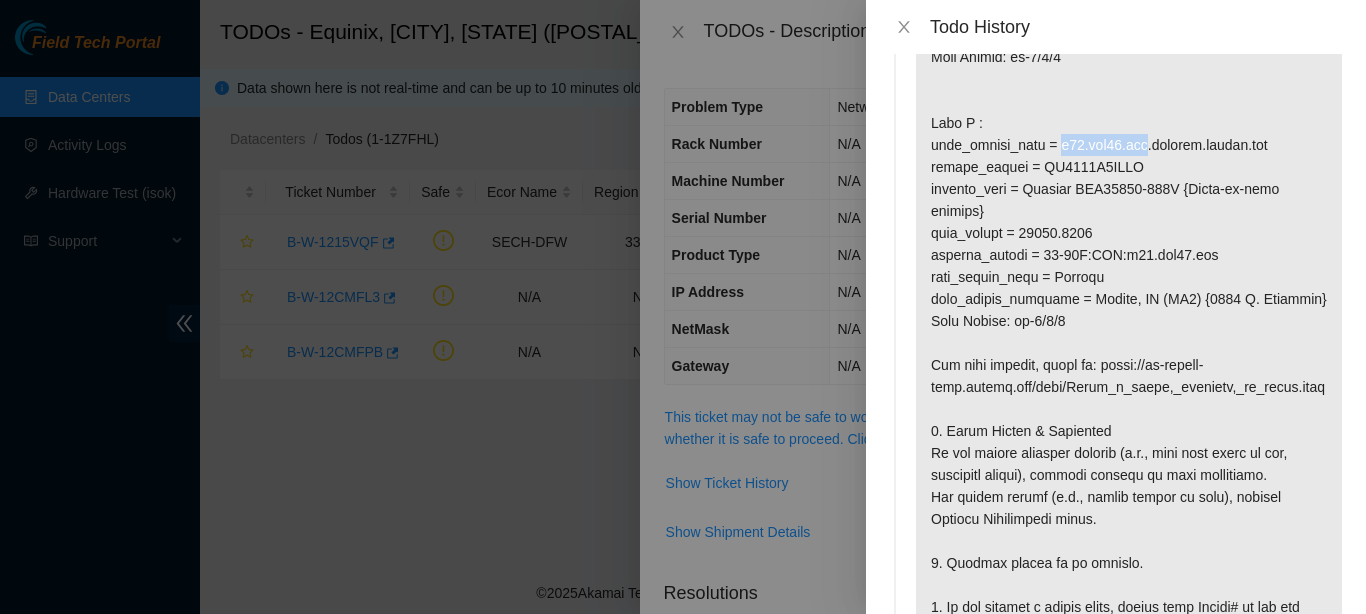drag, startPoint x: 1060, startPoint y: 143, endPoint x: 1141, endPoint y: 137, distance: 81.22192 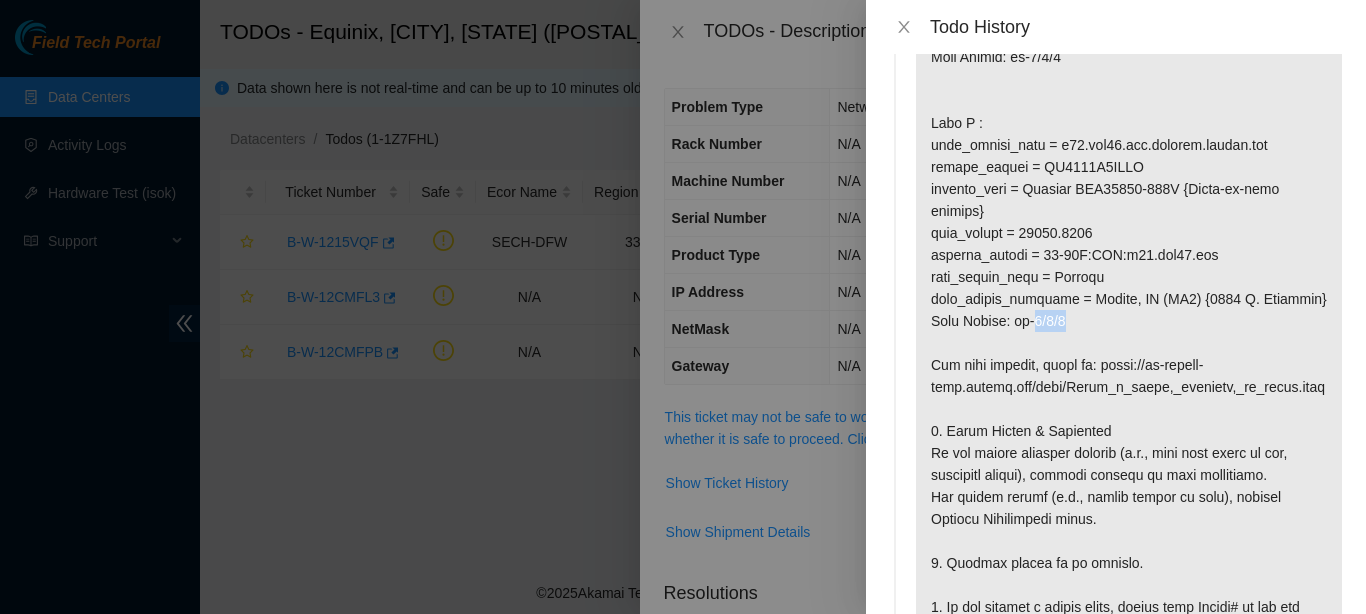 drag, startPoint x: 1078, startPoint y: 329, endPoint x: 1038, endPoint y: 319, distance: 41.231056 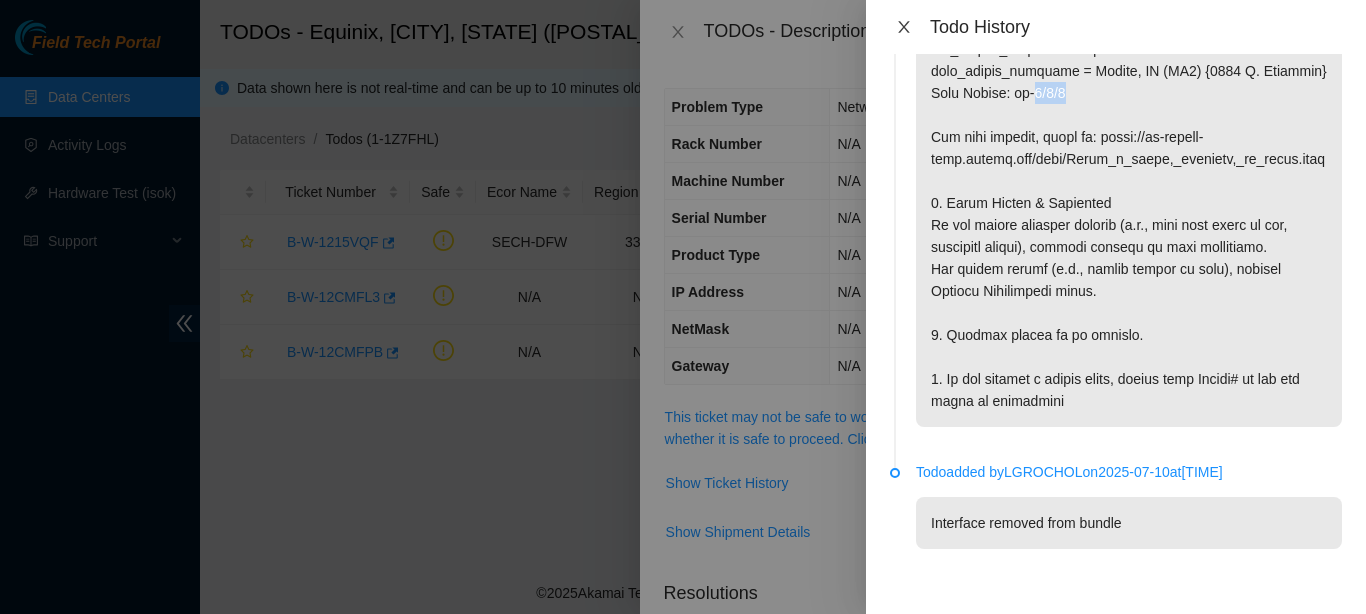click 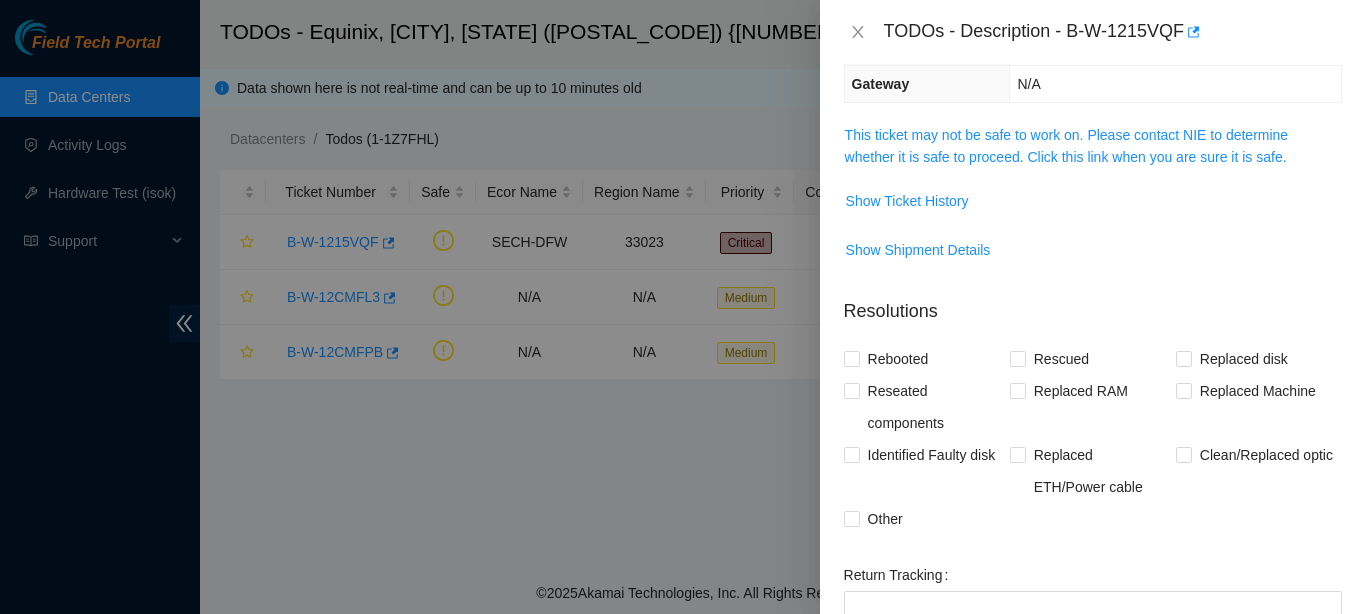 scroll, scrollTop: 279, scrollLeft: 0, axis: vertical 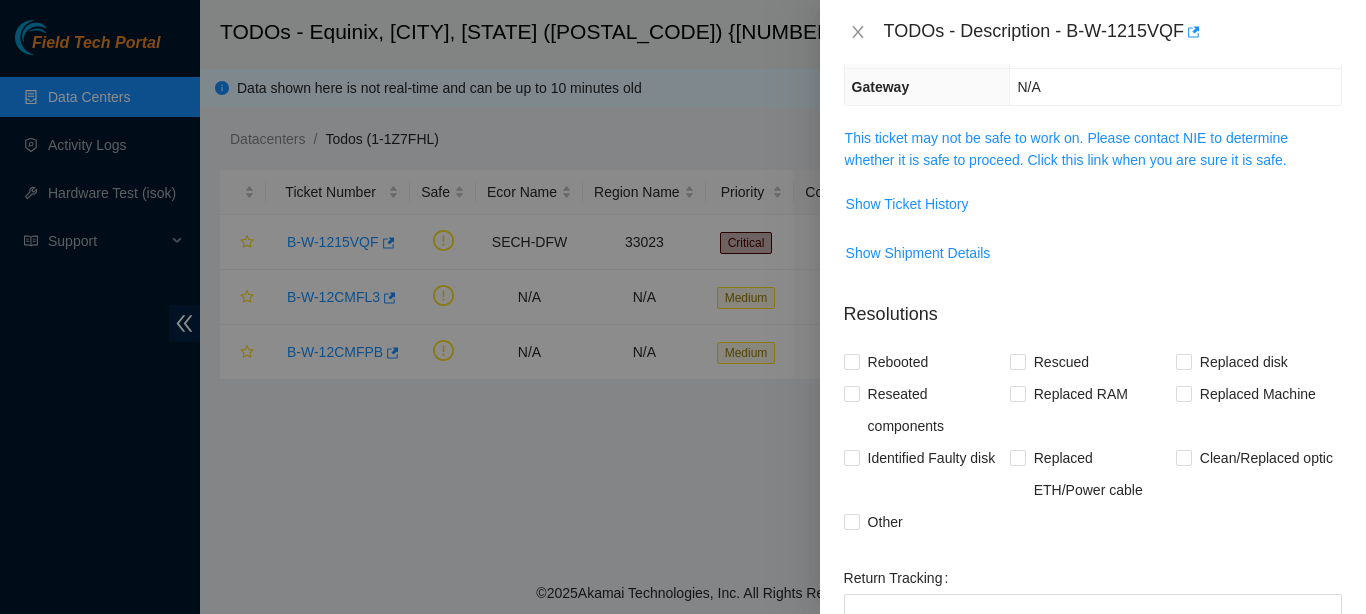 click at bounding box center (683, 307) 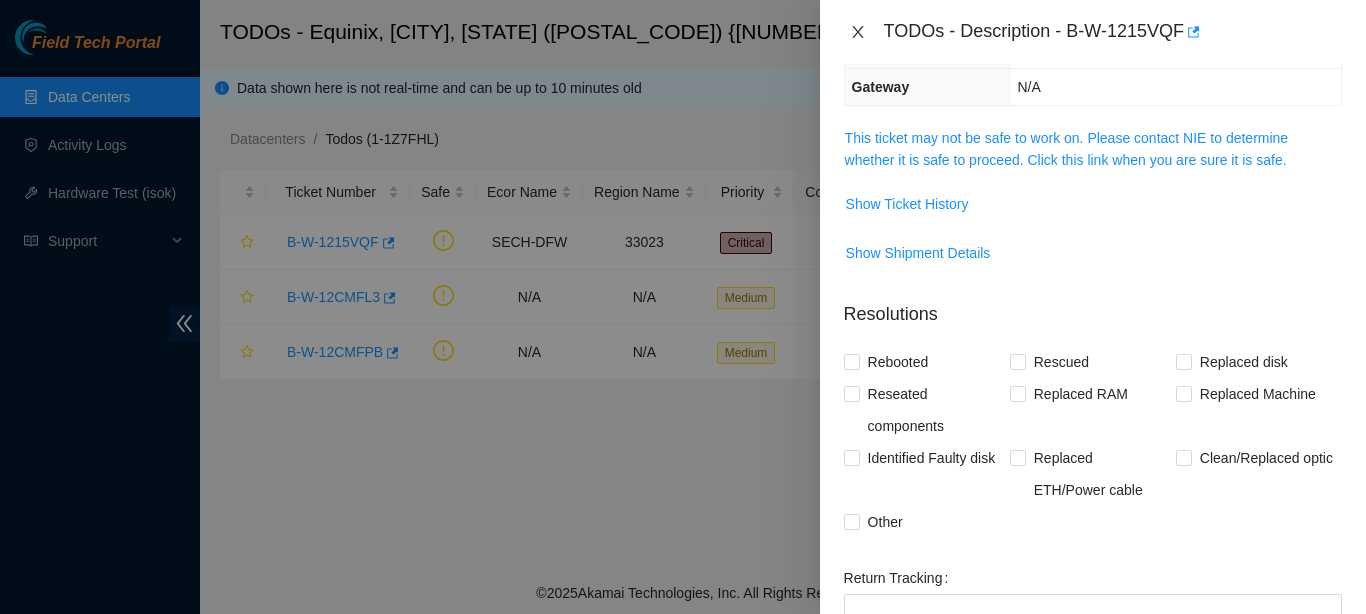 click 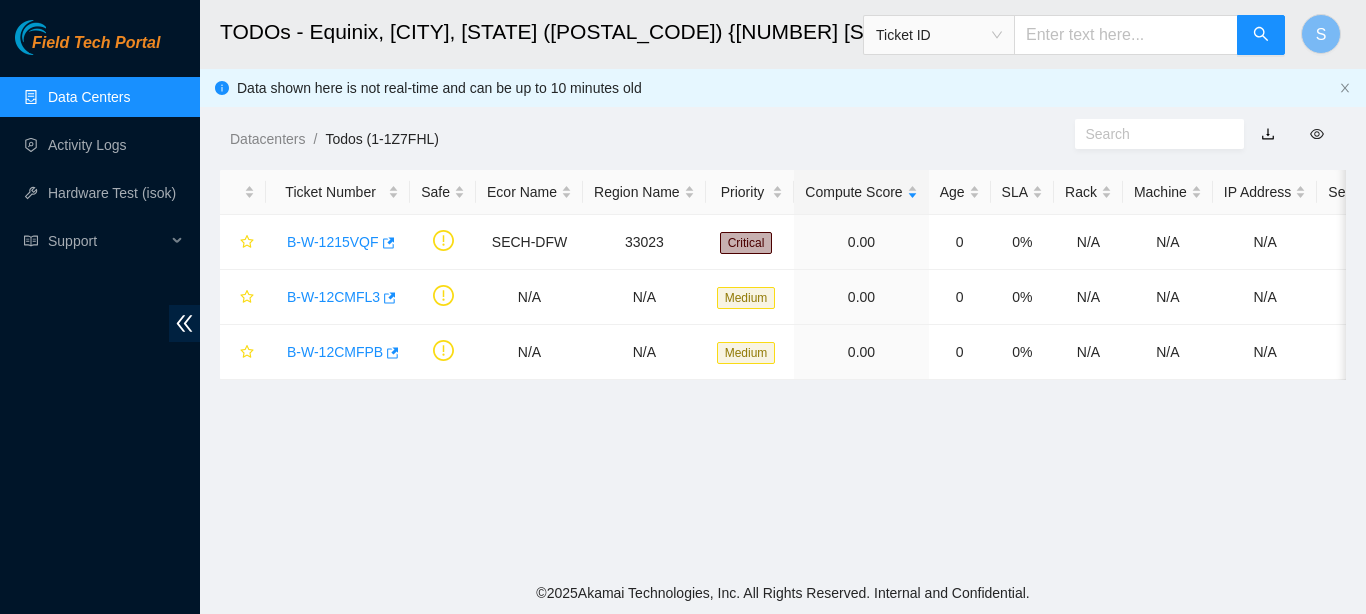 scroll, scrollTop: 367, scrollLeft: 0, axis: vertical 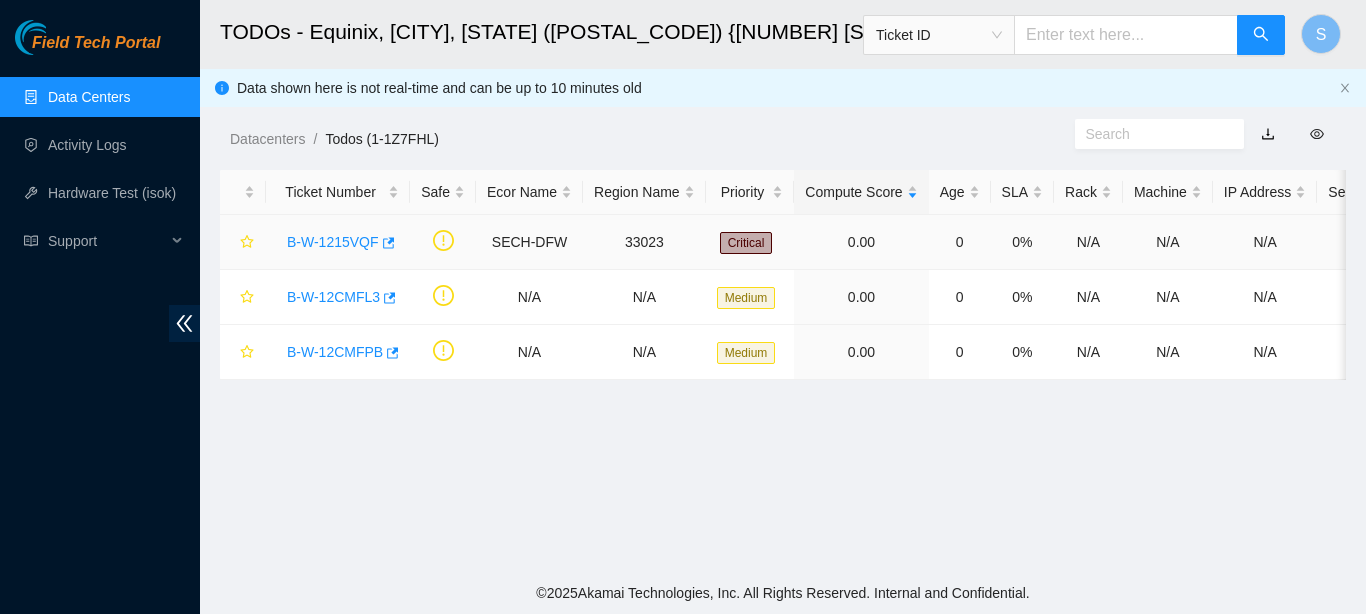 click on "B-W-1215VQF" at bounding box center (333, 242) 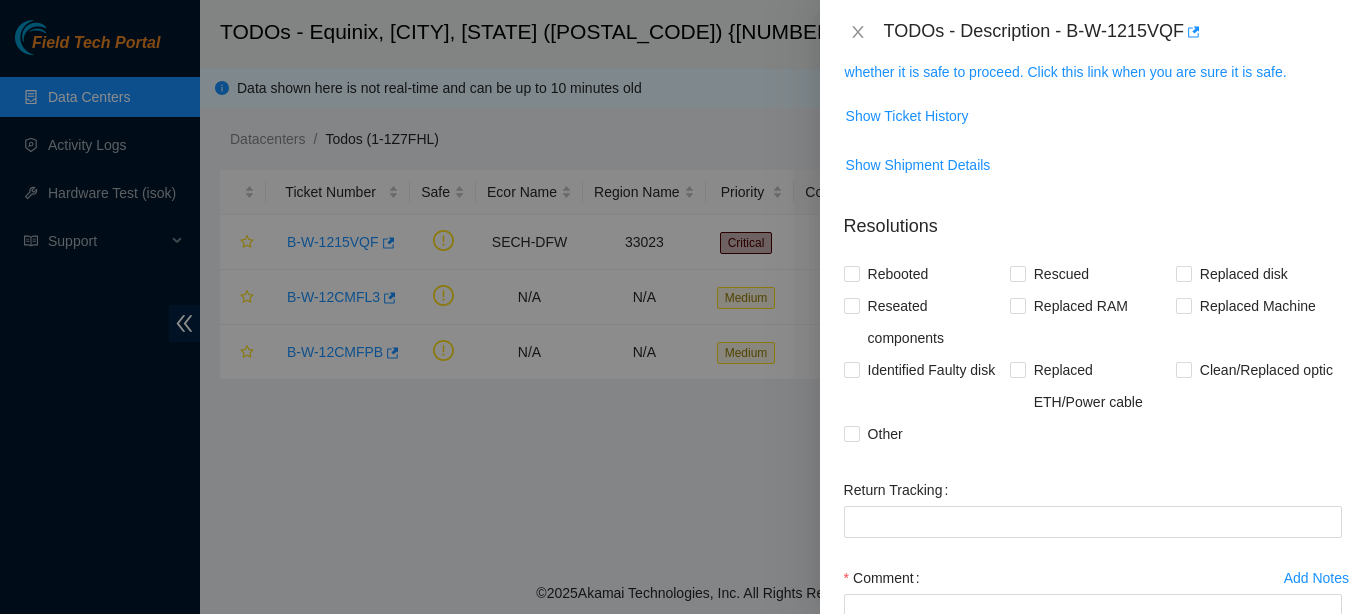 scroll, scrollTop: 279, scrollLeft: 0, axis: vertical 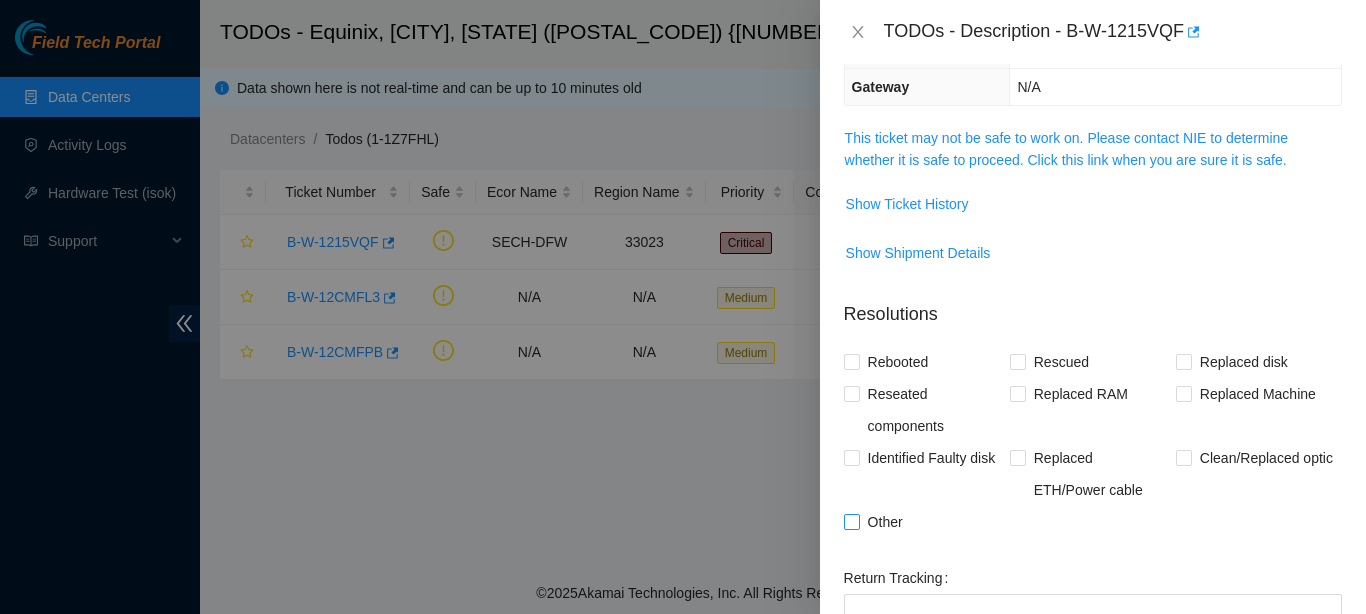 click on "Other" at bounding box center (851, 521) 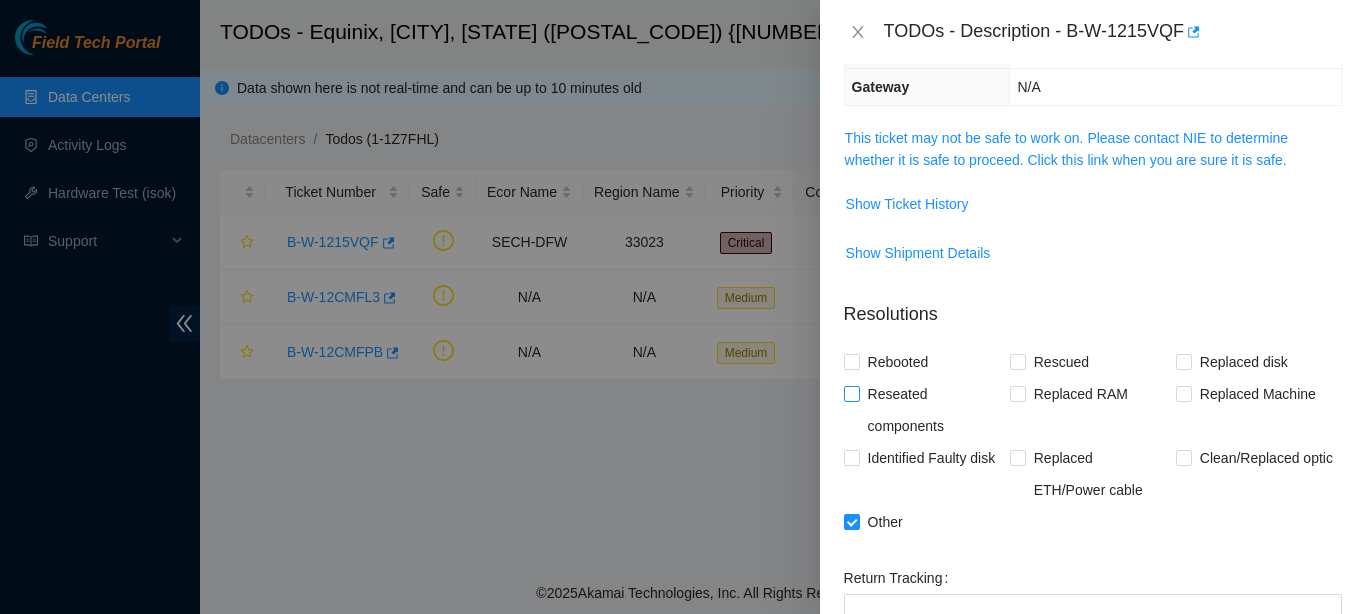 click at bounding box center (852, 394) 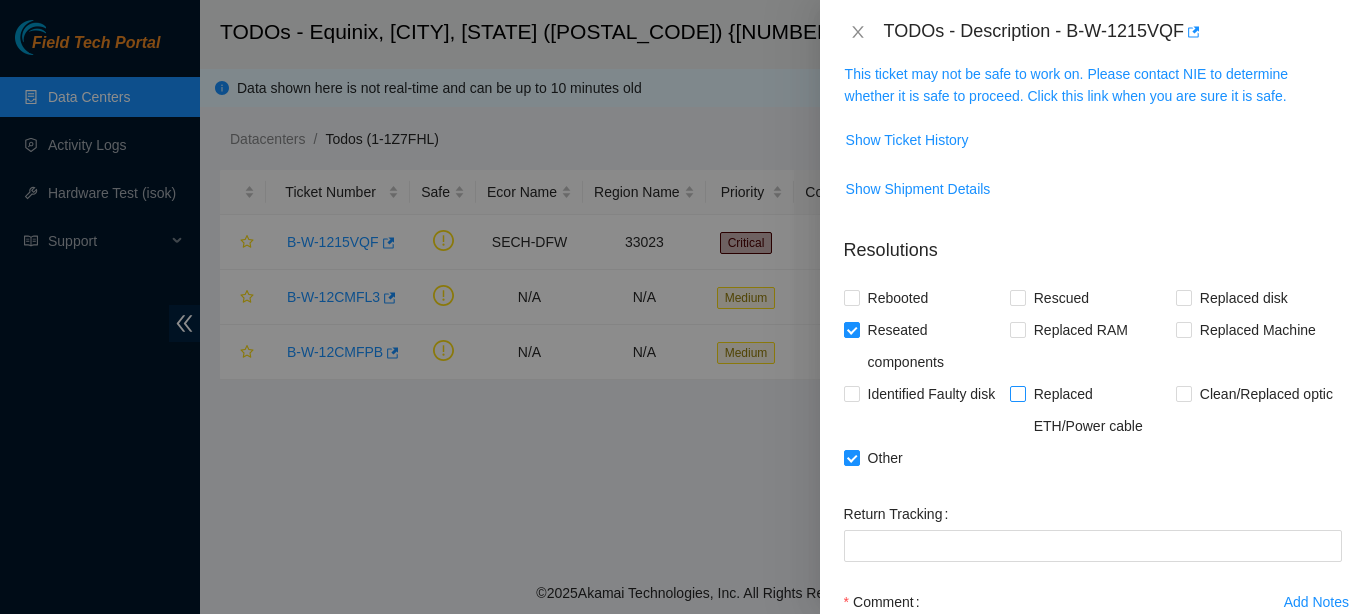 scroll, scrollTop: 344, scrollLeft: 0, axis: vertical 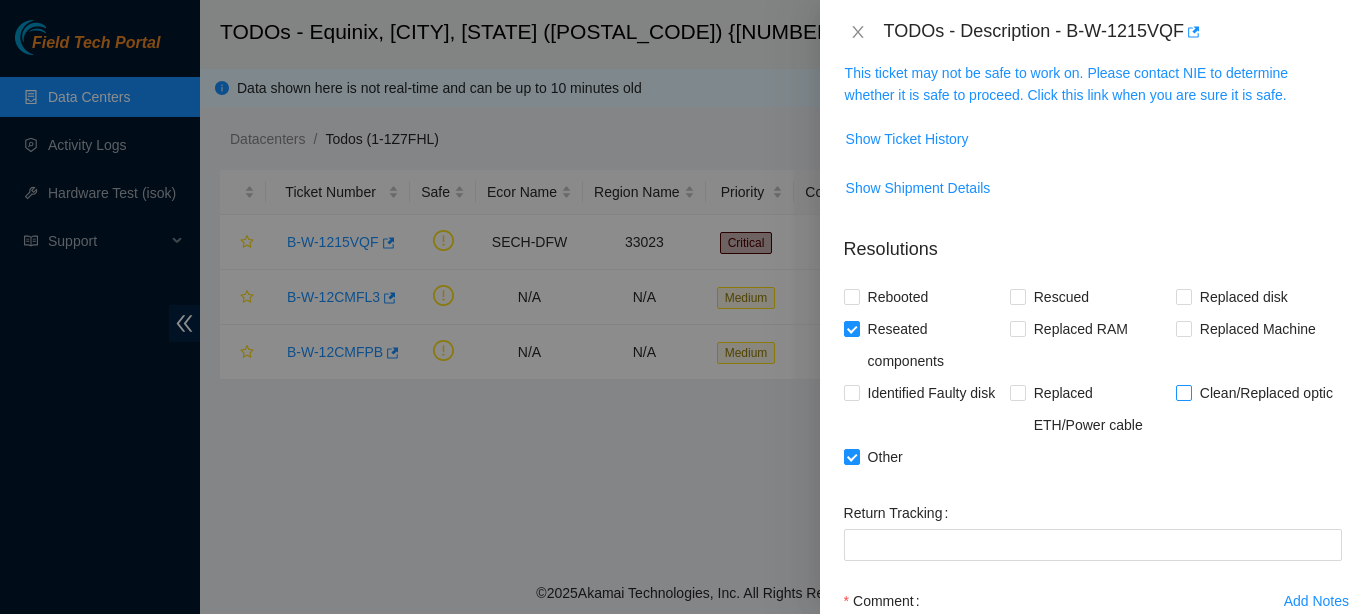 click on "Clean/Replaced optic" at bounding box center (1266, 393) 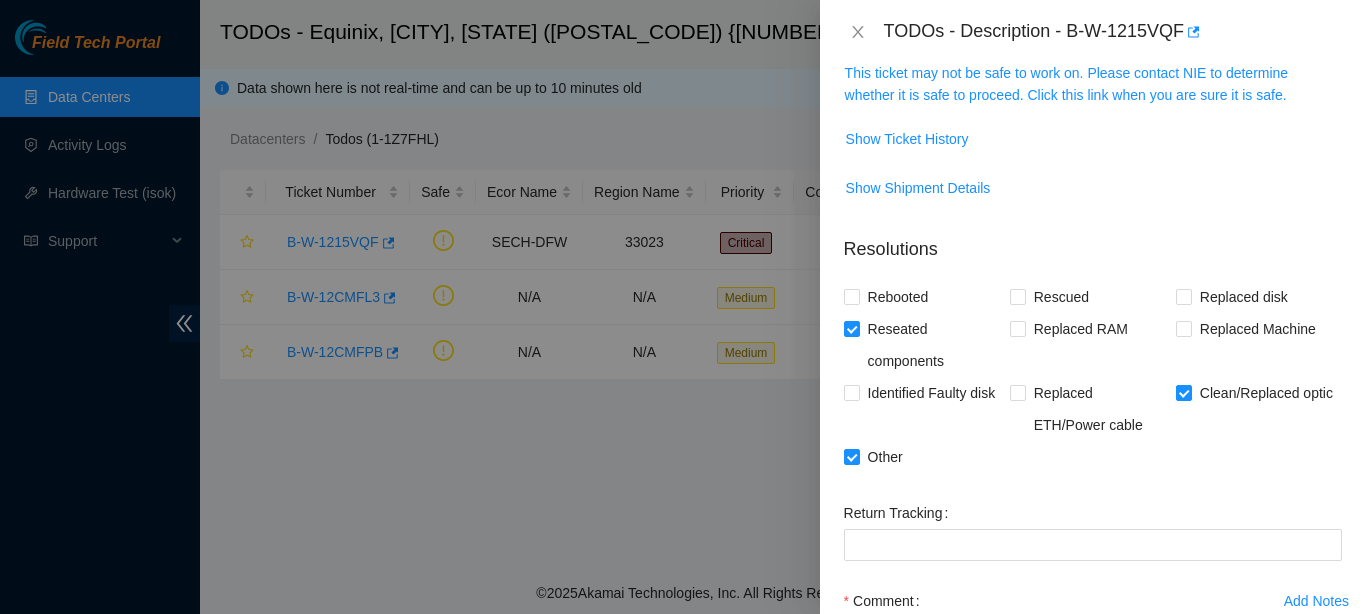 scroll, scrollTop: 539, scrollLeft: 0, axis: vertical 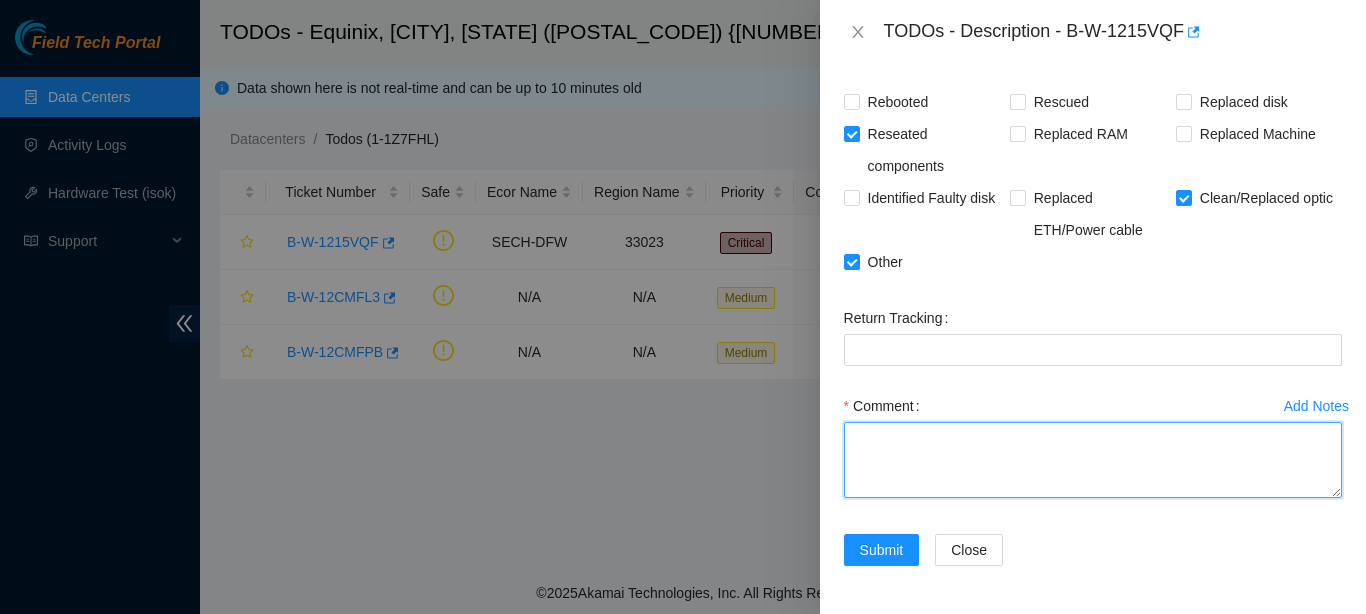 click on "Comment" at bounding box center (1093, 460) 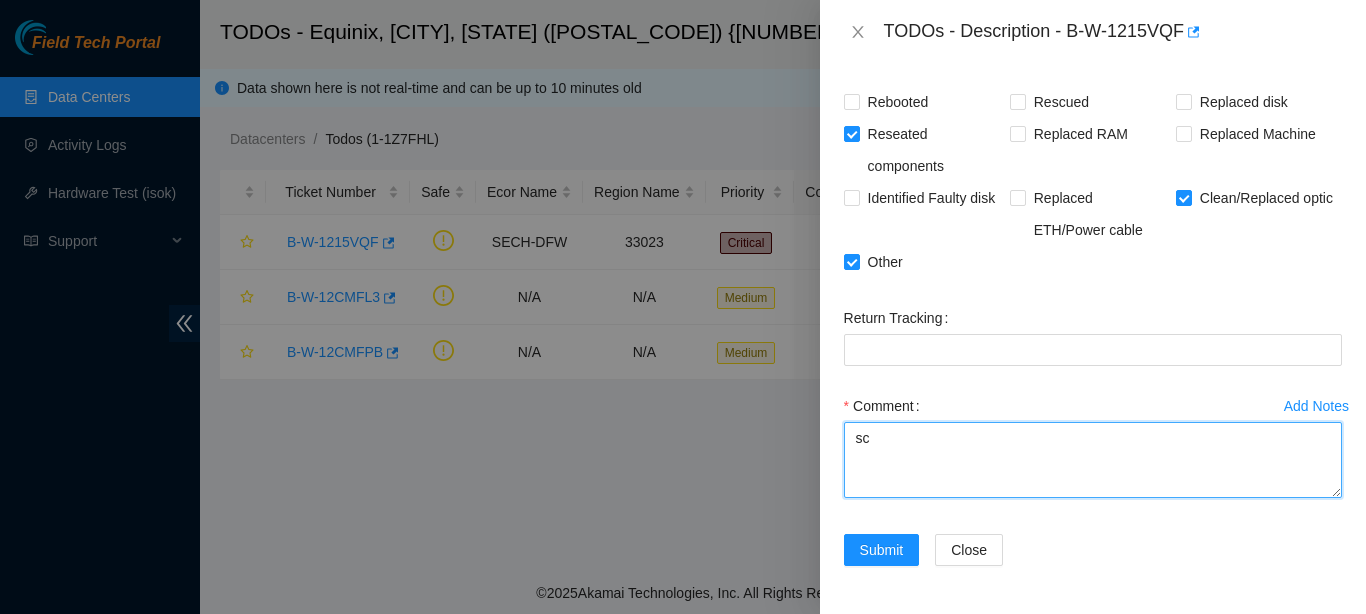 type on "s" 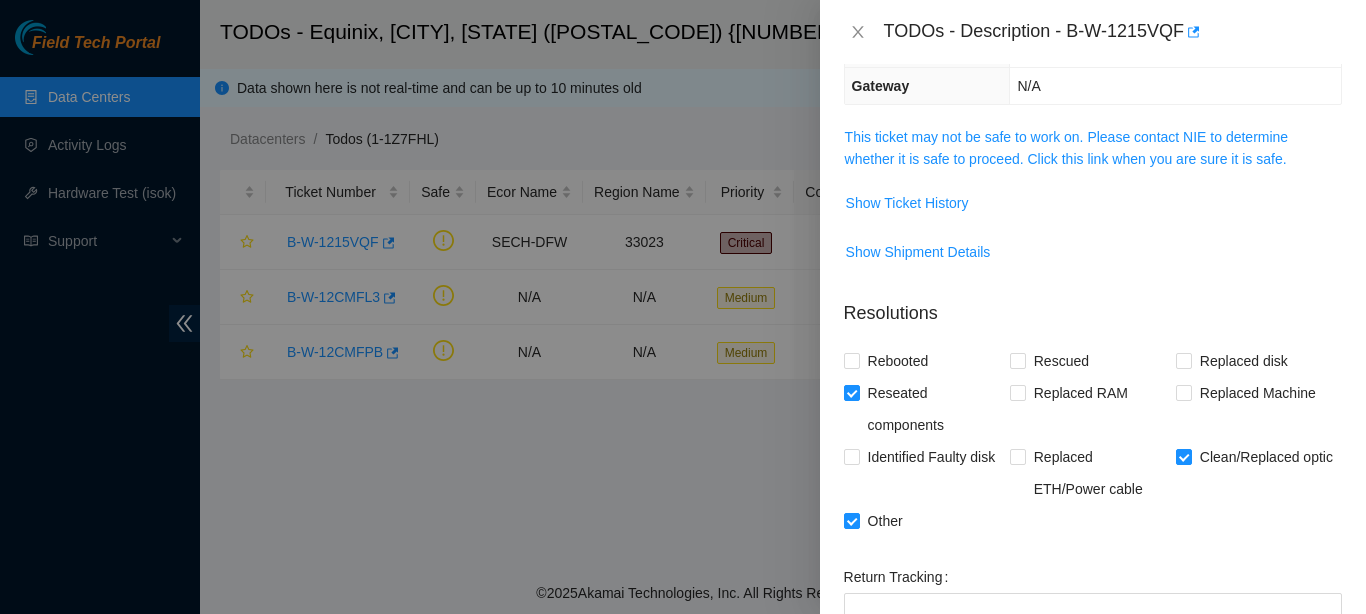 scroll, scrollTop: 278, scrollLeft: 0, axis: vertical 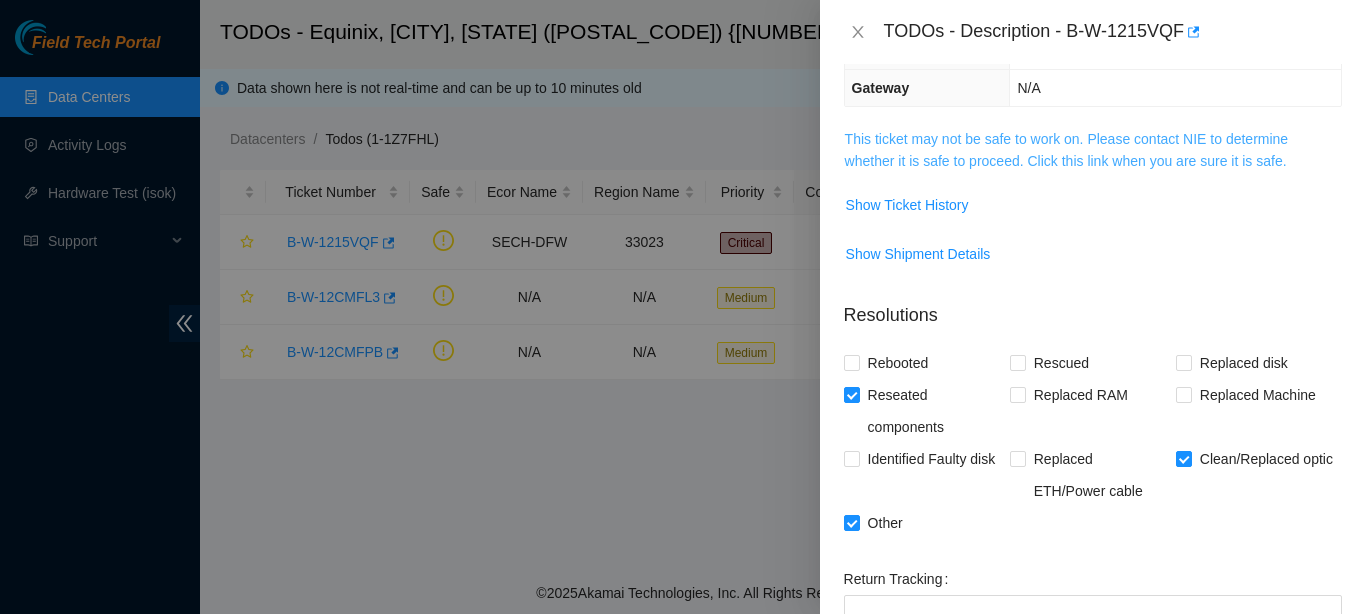 click on "This ticket may not be safe to work on. Please contact NIE to determine whether it is safe to proceed. Click this link when you are sure it is safe." at bounding box center [1067, 150] 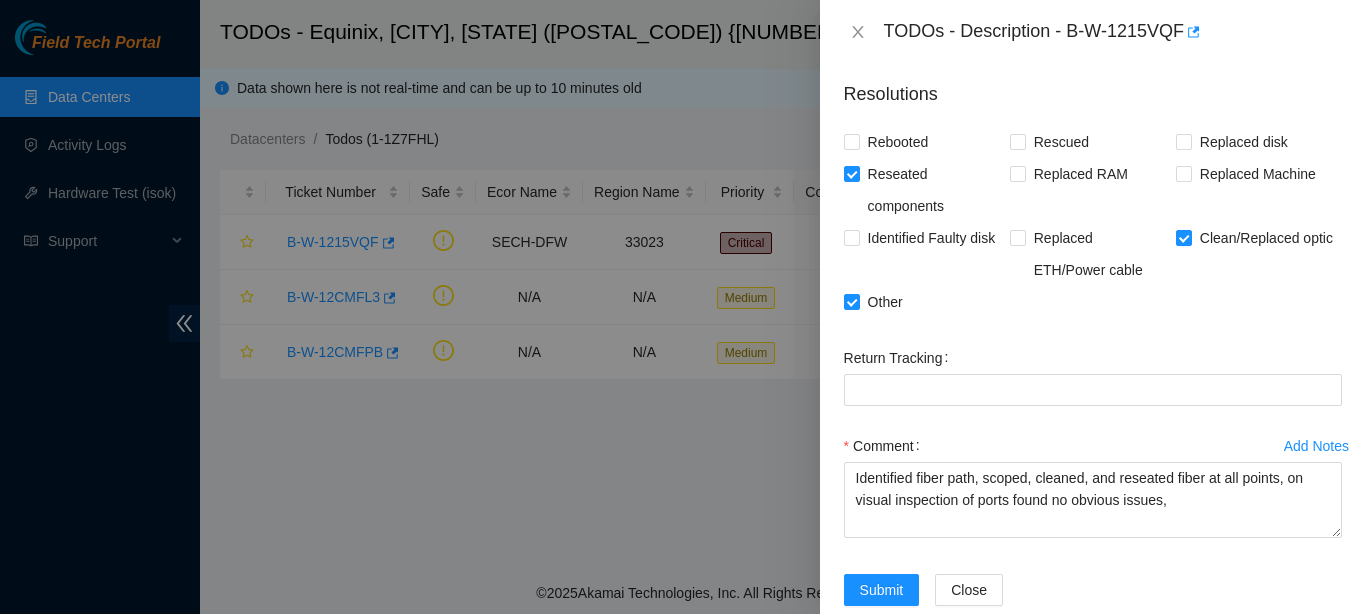 scroll, scrollTop: 1703, scrollLeft: 0, axis: vertical 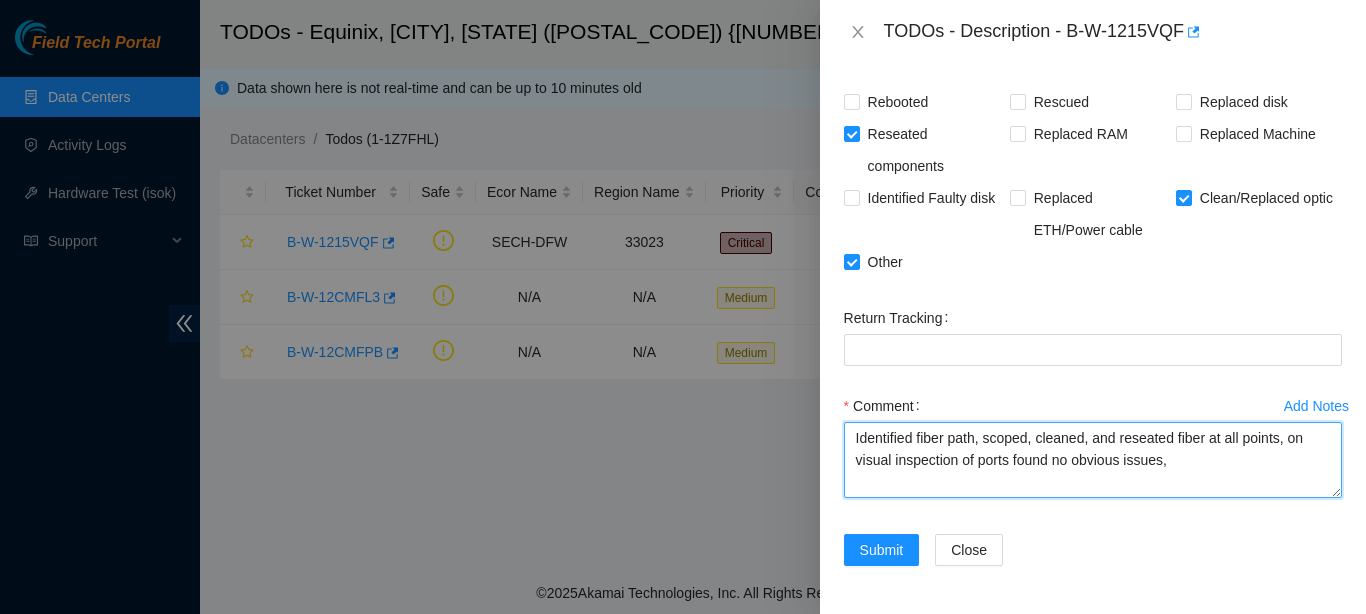 click on "Identified fiber path, scoped, cleaned, and reseated fiber at all points, on visual inspection of ports found no obvious issues," at bounding box center (1093, 460) 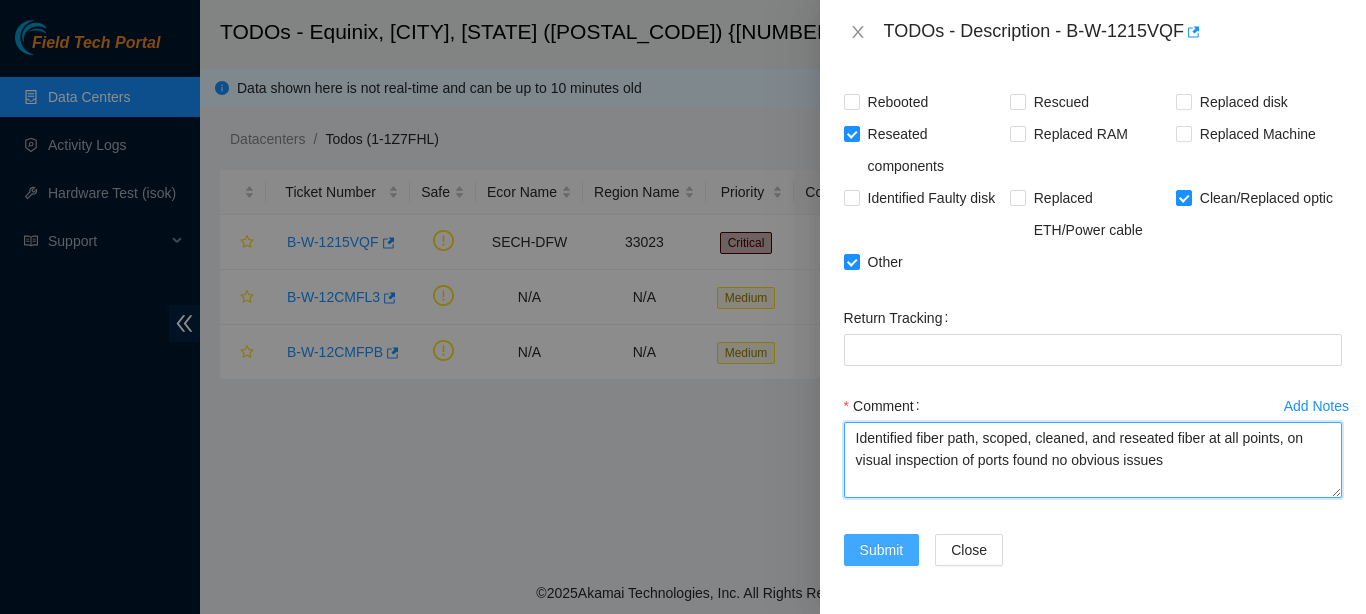 type on "Identified fiber path, scoped, cleaned, and reseated fiber at all points, on visual inspection of ports found no obvious issues" 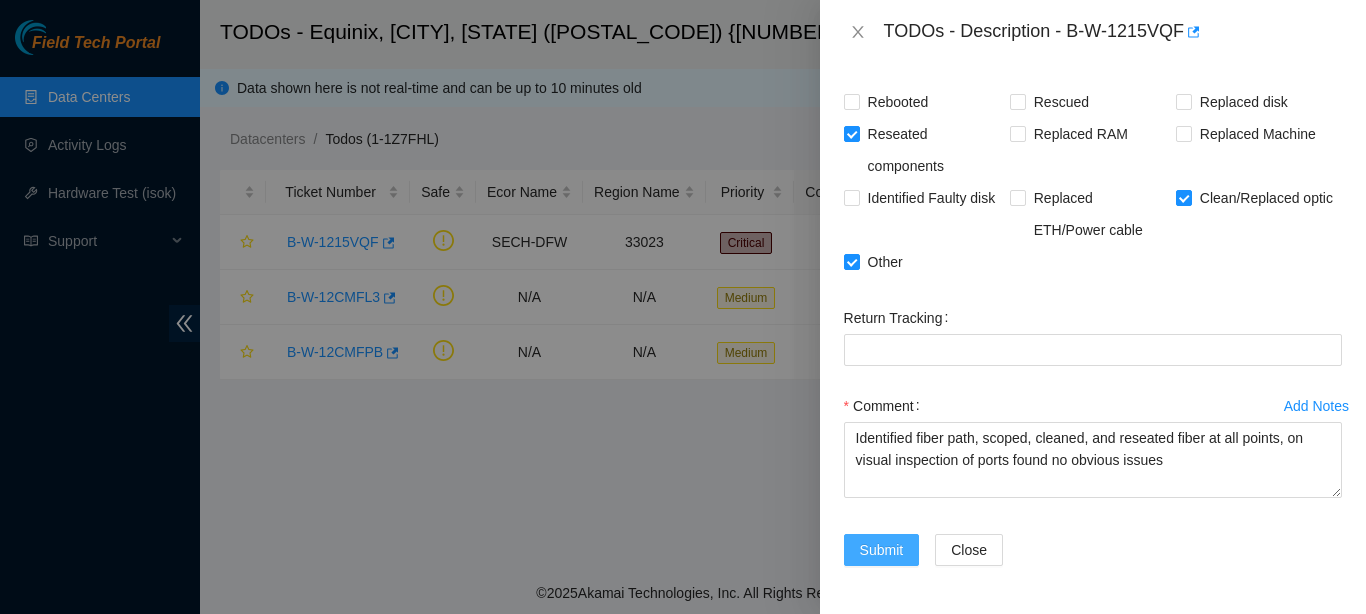 click on "Submit" at bounding box center (882, 550) 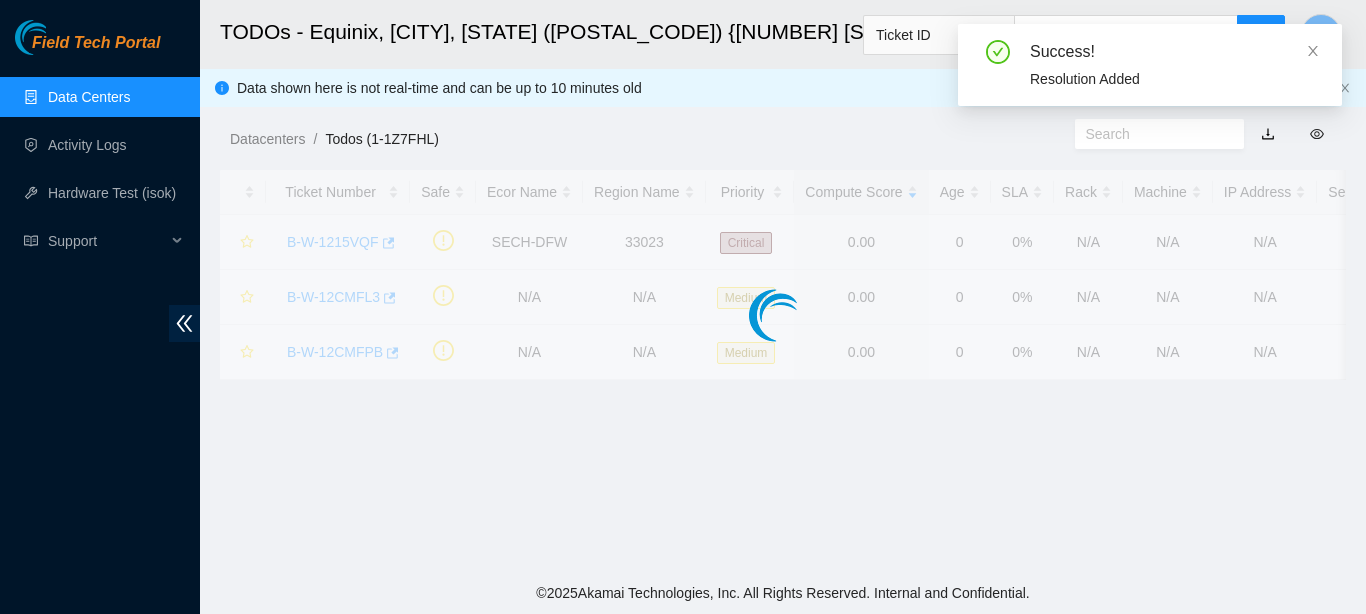scroll, scrollTop: 590, scrollLeft: 0, axis: vertical 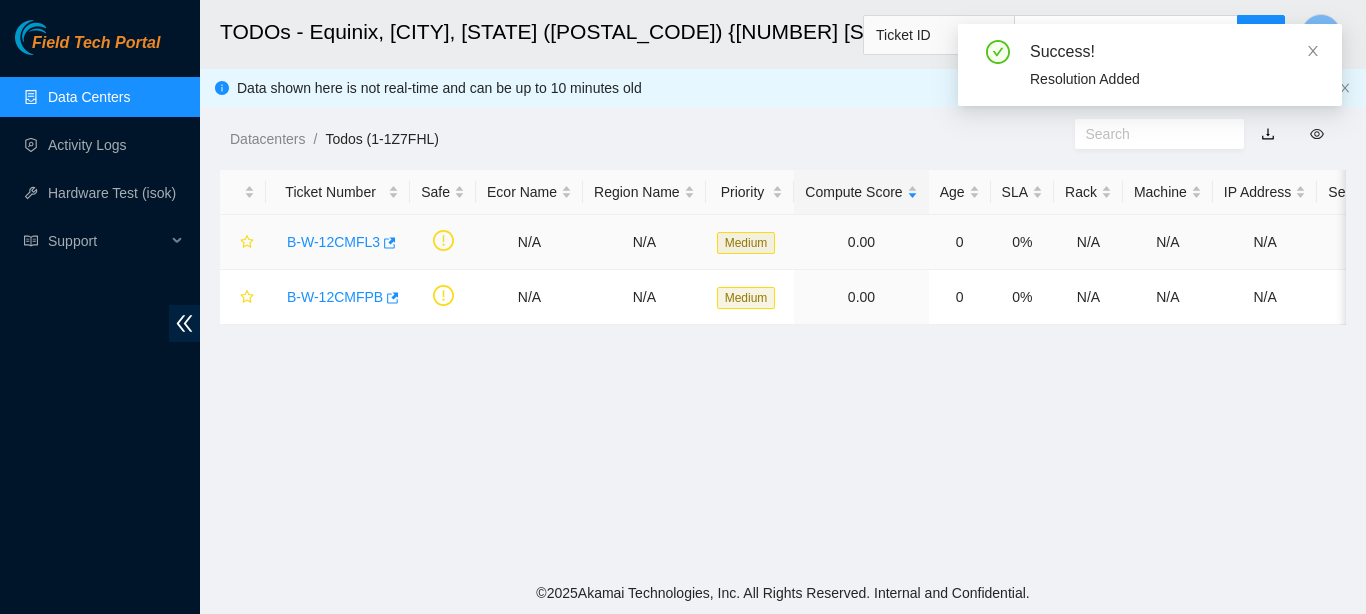 click on "B-W-12CMFL3" at bounding box center [338, 242] 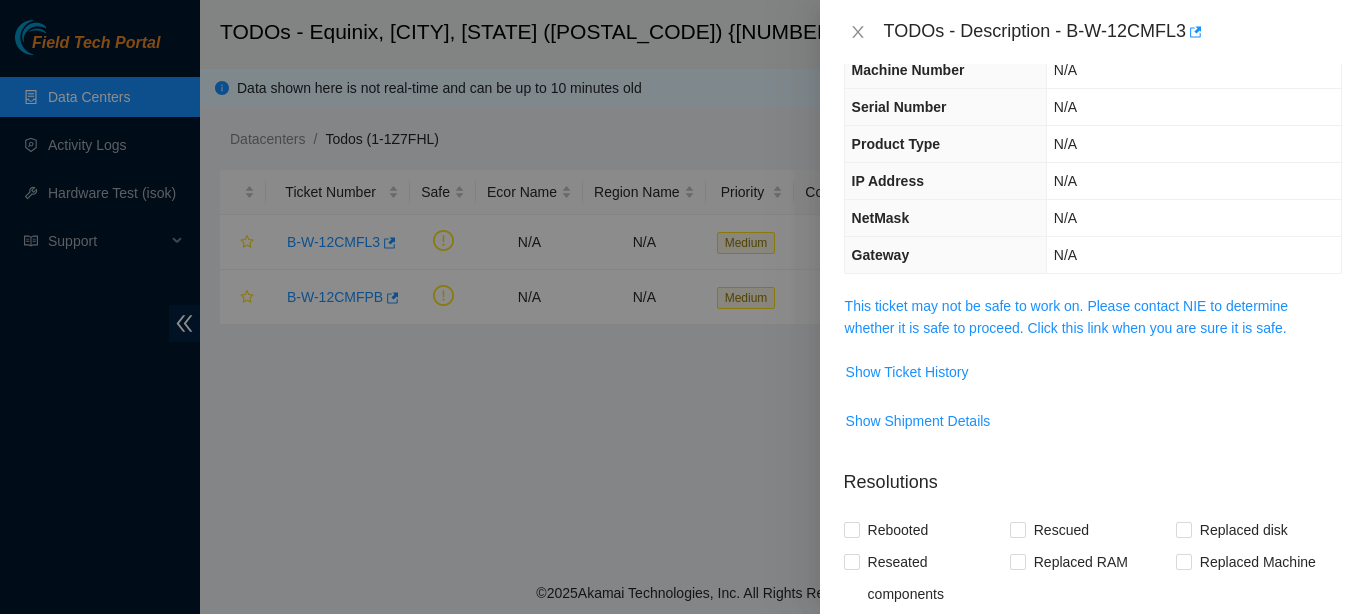 scroll, scrollTop: 93, scrollLeft: 0, axis: vertical 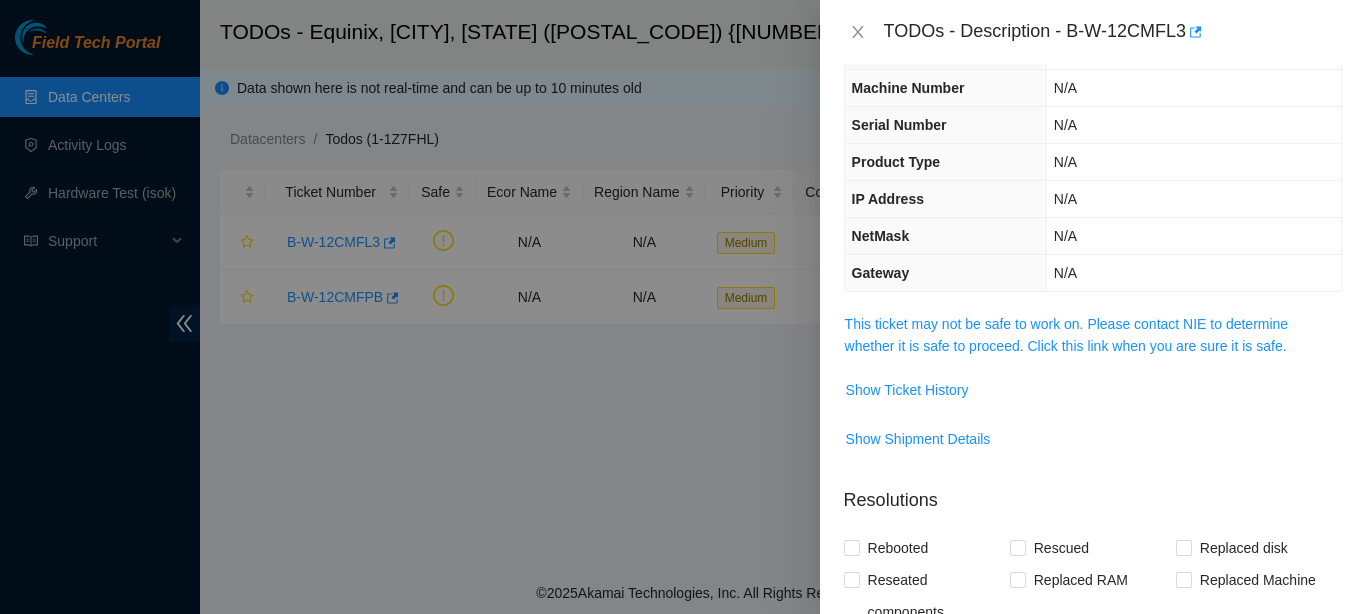 click on "This ticket may not be safe to work on. Please contact NIE to determine whether it is safe to proceed. Click this link when you are sure it is safe. Show Ticket History Show Shipment Details" at bounding box center [1093, 391] 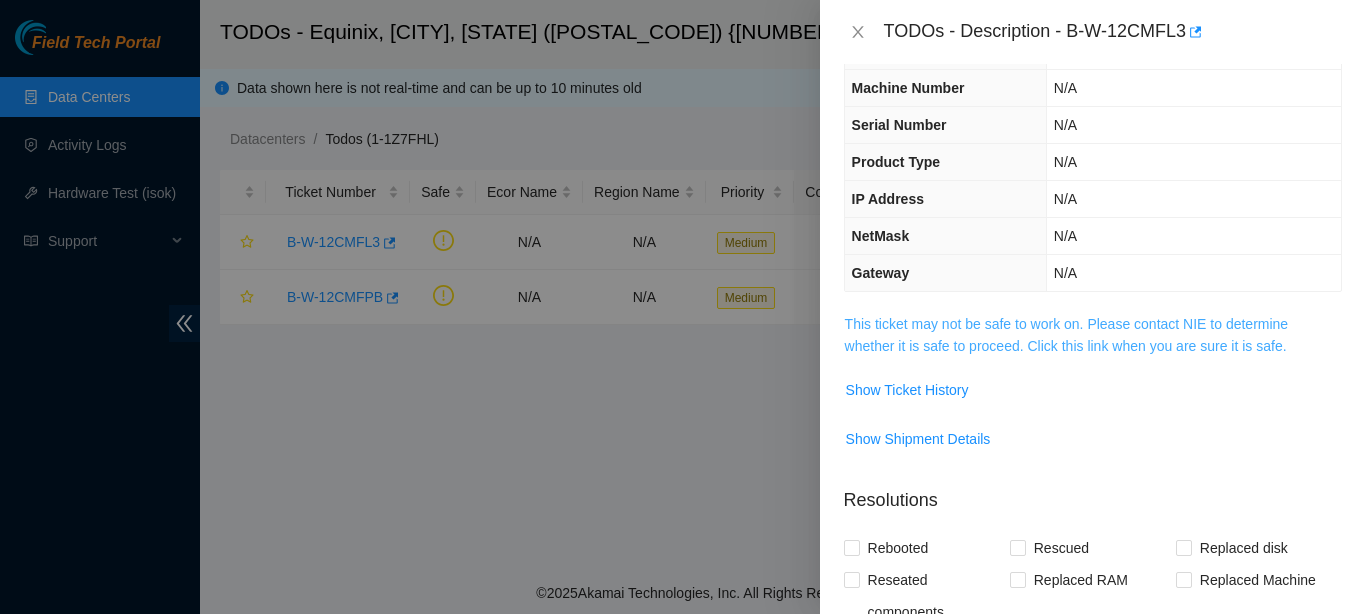 click on "This ticket may not be safe to work on. Please contact NIE to determine whether it is safe to proceed. Click this link when you are sure it is safe." at bounding box center (1067, 335) 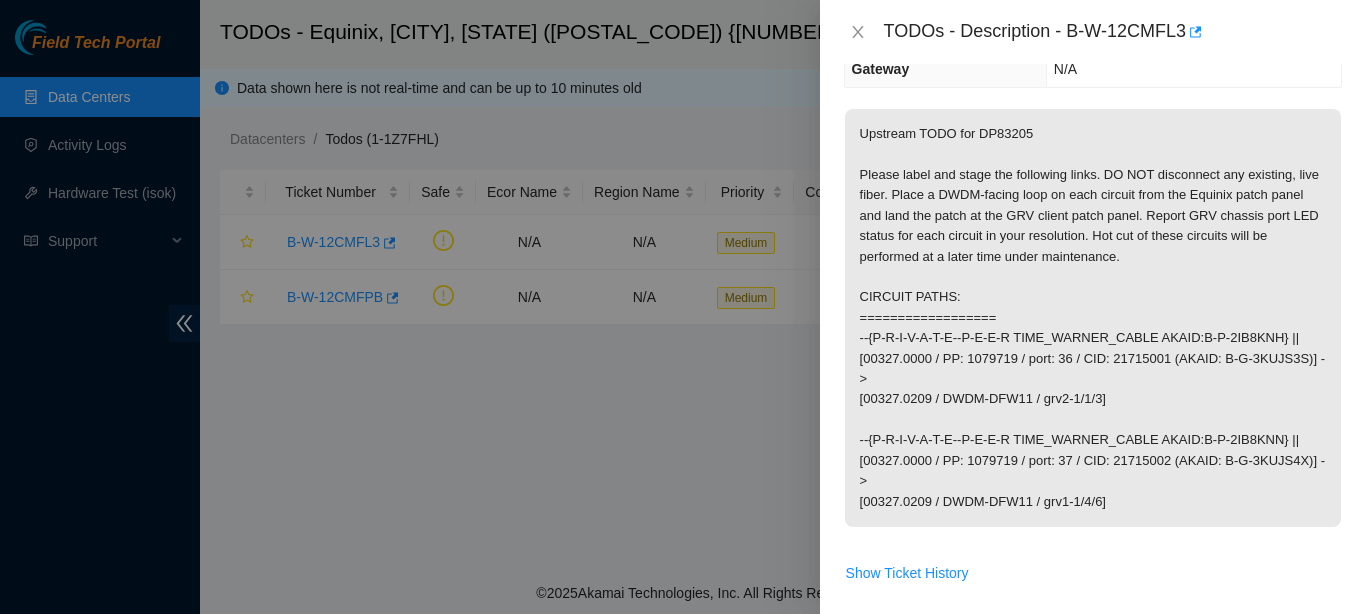 scroll, scrollTop: 295, scrollLeft: 0, axis: vertical 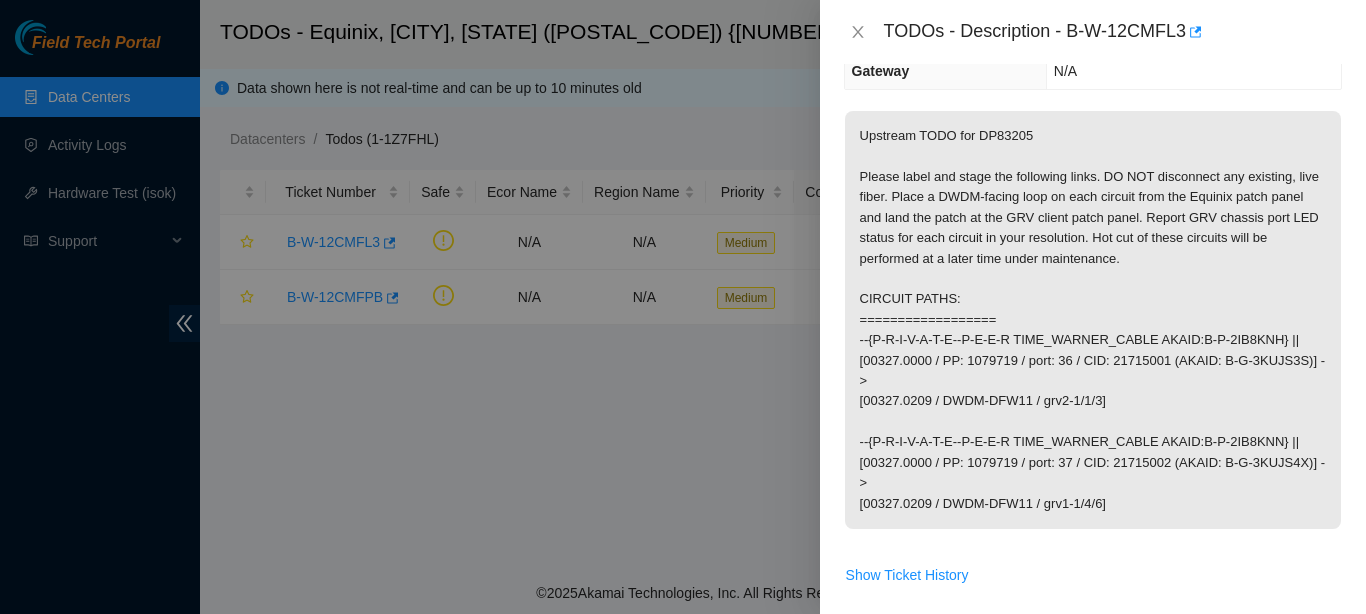 click on "TODOs - Description - B-W-12CMFL3" at bounding box center [1093, 32] 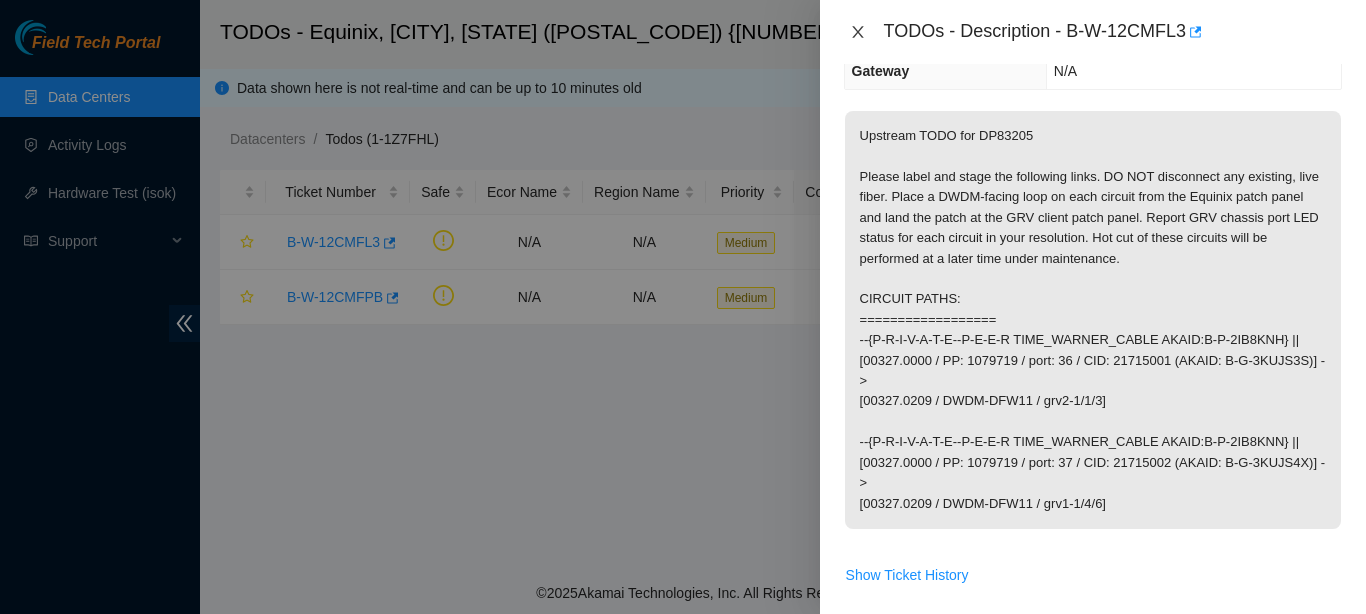 click 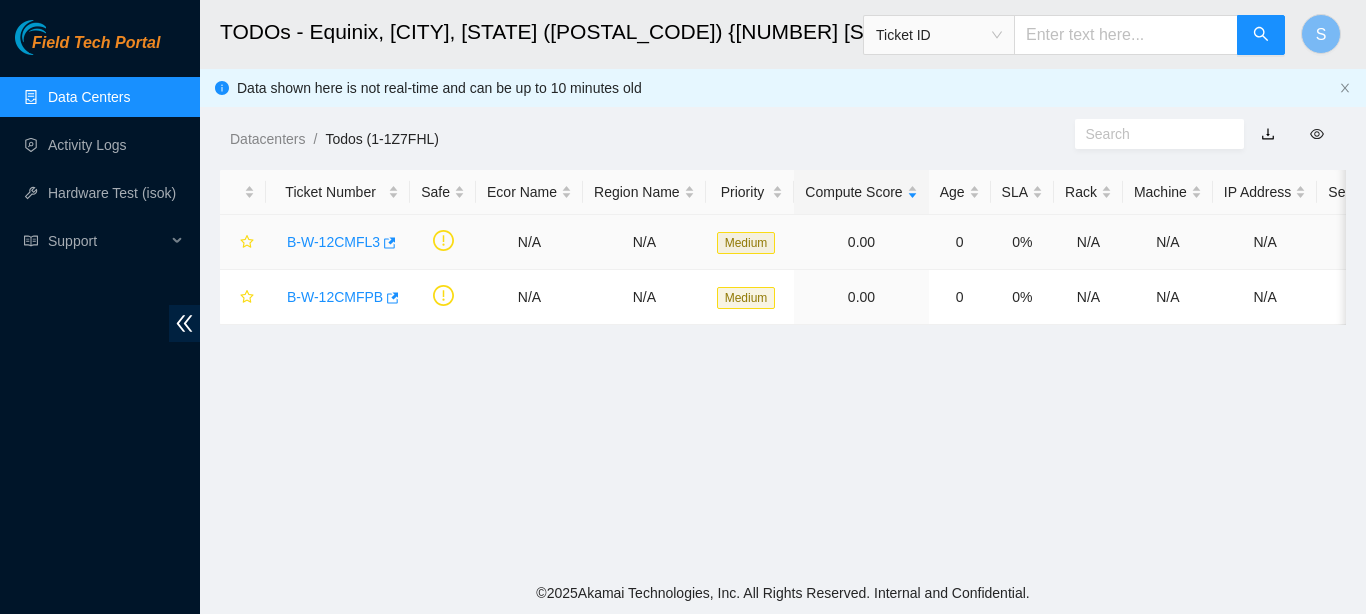scroll, scrollTop: 383, scrollLeft: 0, axis: vertical 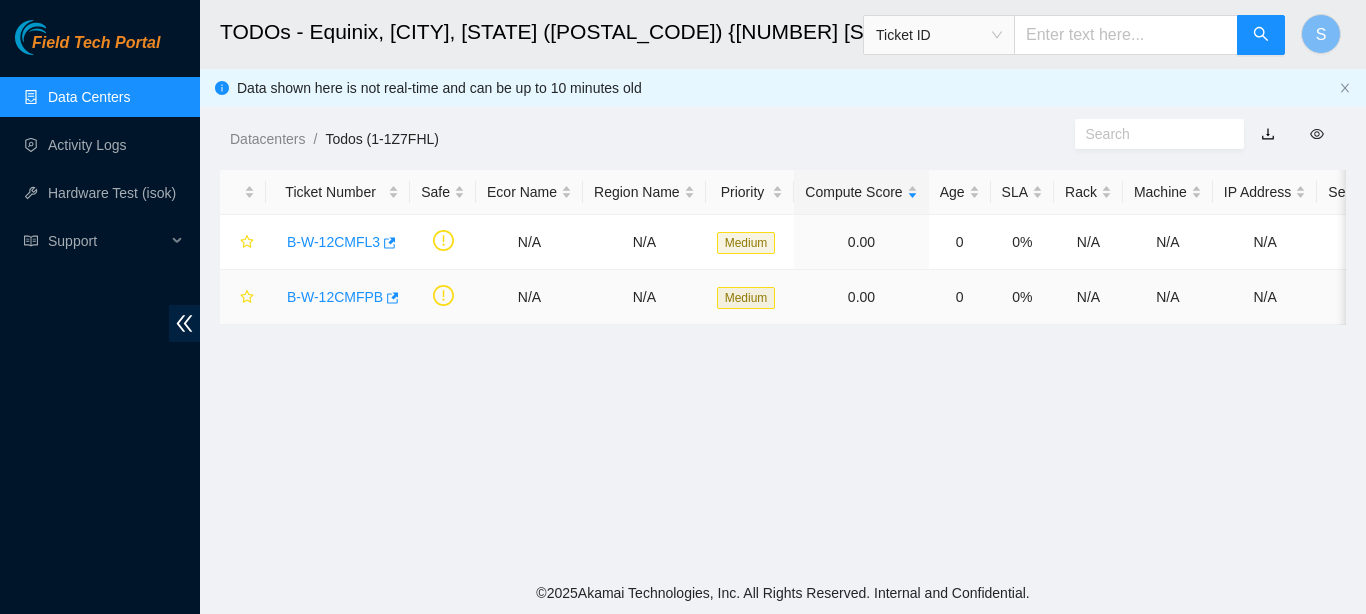 click on "B-W-12CMFPB" at bounding box center [335, 297] 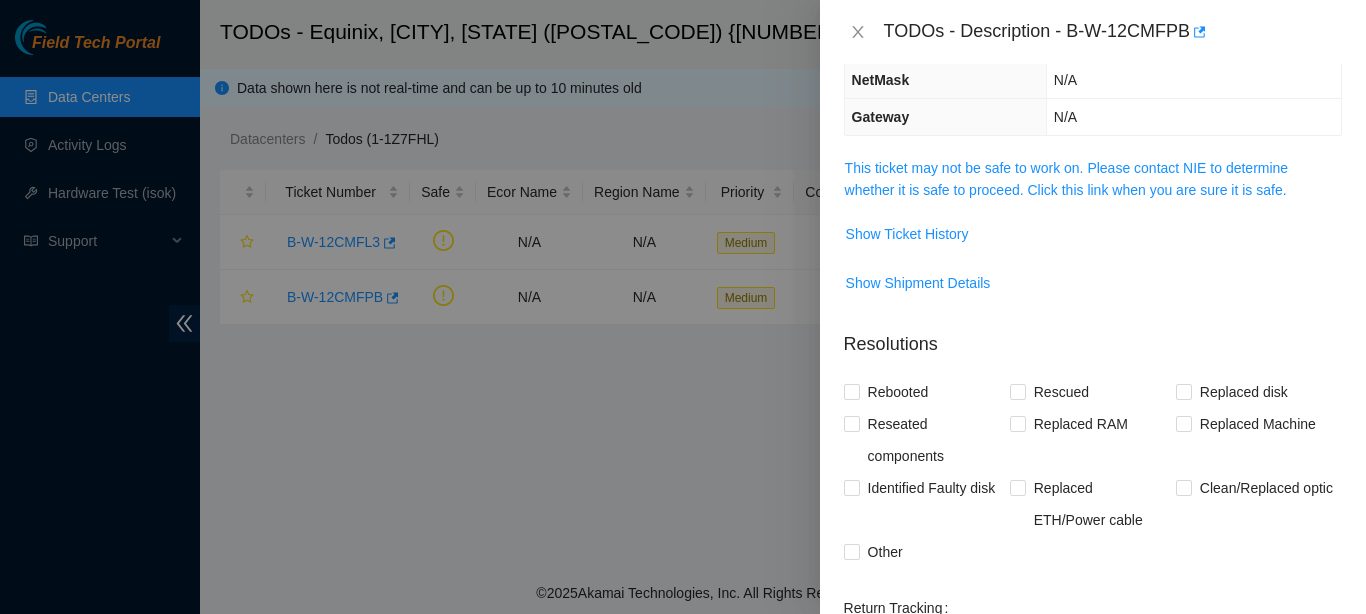 scroll, scrollTop: 185, scrollLeft: 0, axis: vertical 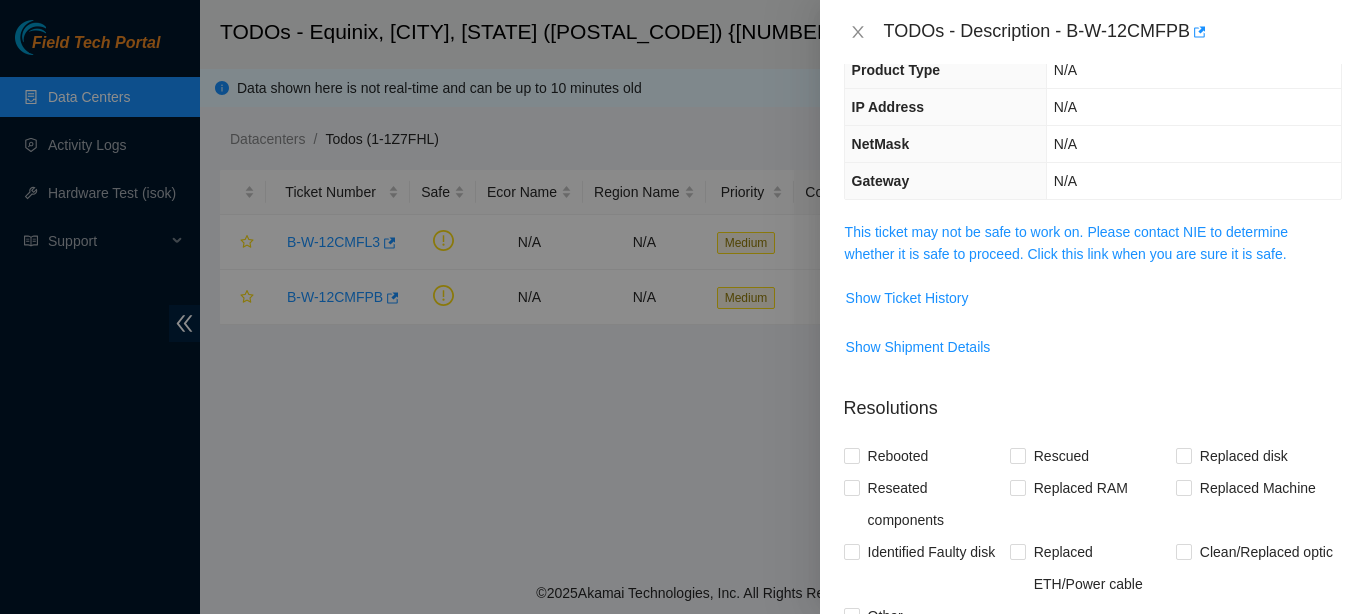 click on "This ticket may not be safe to work on. Please contact NIE to determine whether it is safe to proceed. Click this link when you are sure it is safe." at bounding box center (1093, 250) 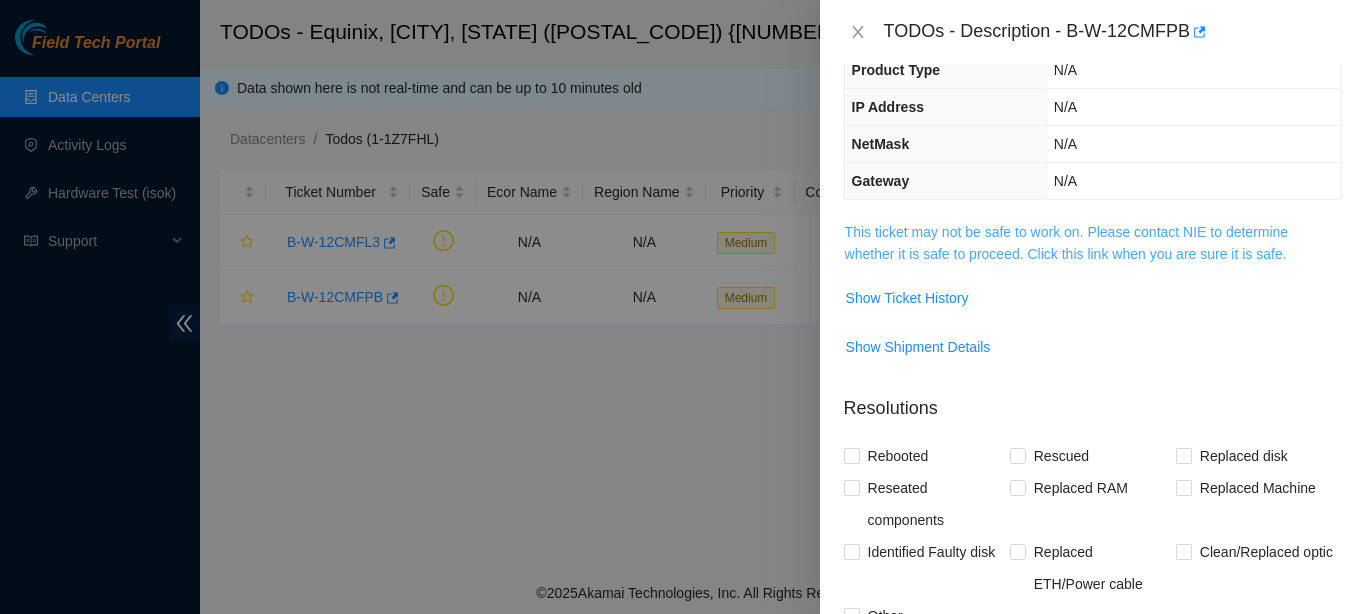 click on "This ticket may not be safe to work on. Please contact NIE to determine whether it is safe to proceed. Click this link when you are sure it is safe." at bounding box center [1067, 243] 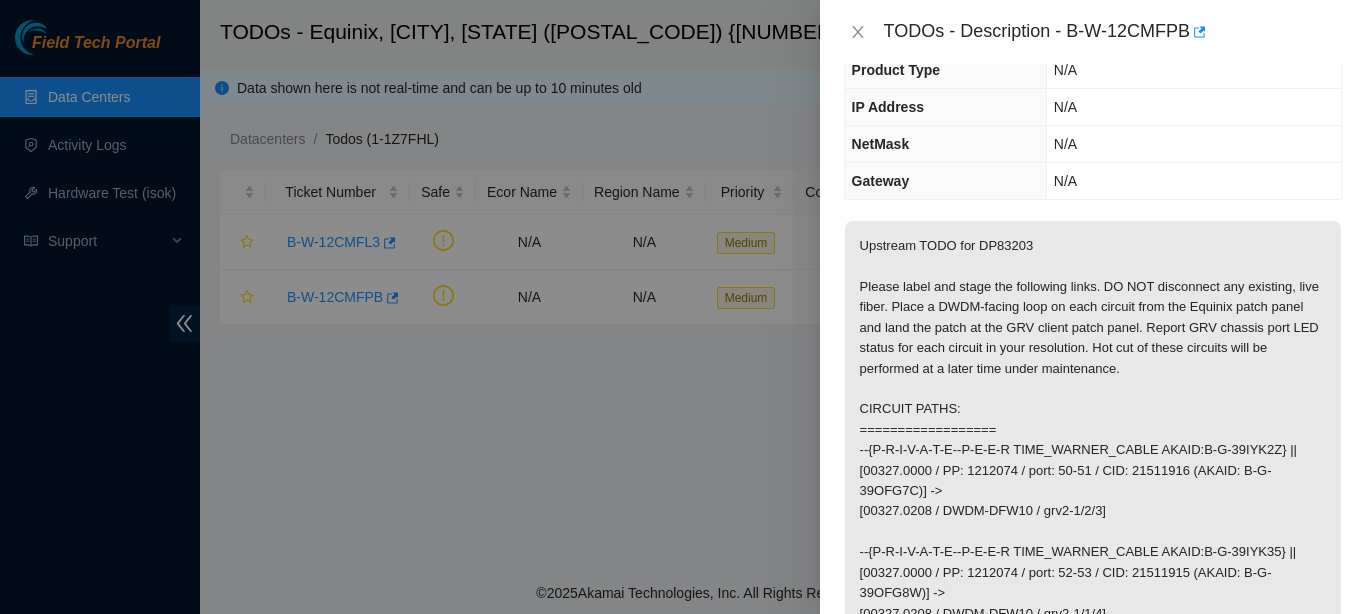 scroll, scrollTop: 265, scrollLeft: 0, axis: vertical 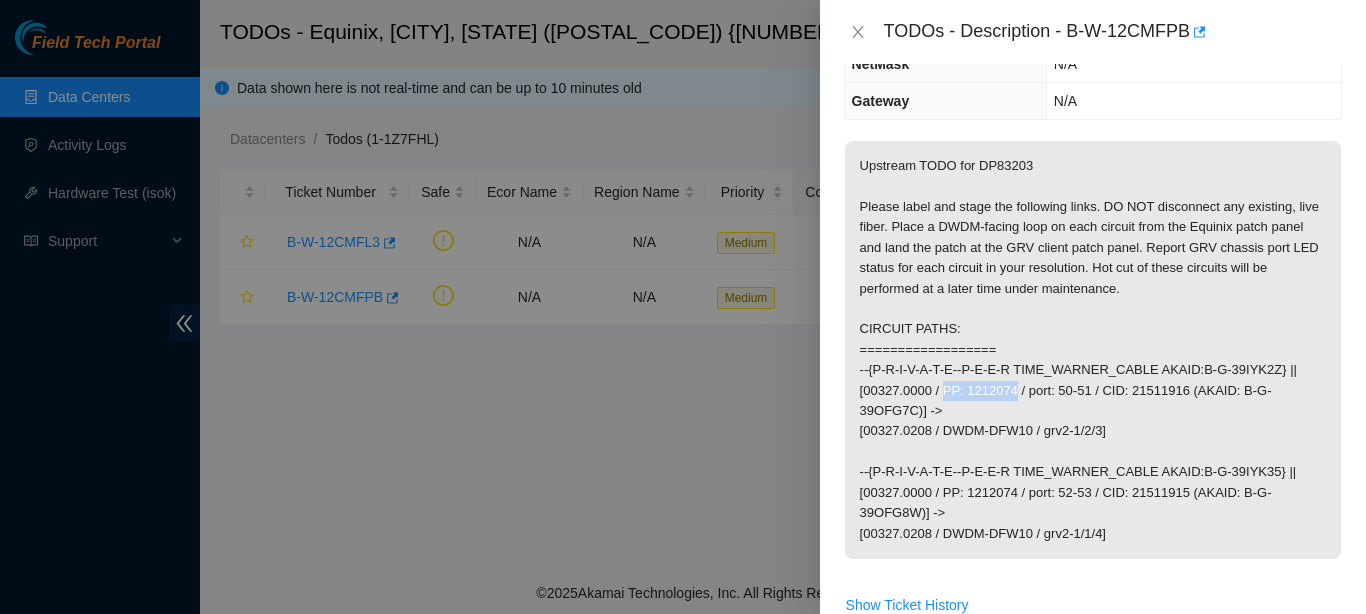 drag, startPoint x: 945, startPoint y: 391, endPoint x: 1009, endPoint y: 393, distance: 64.03124 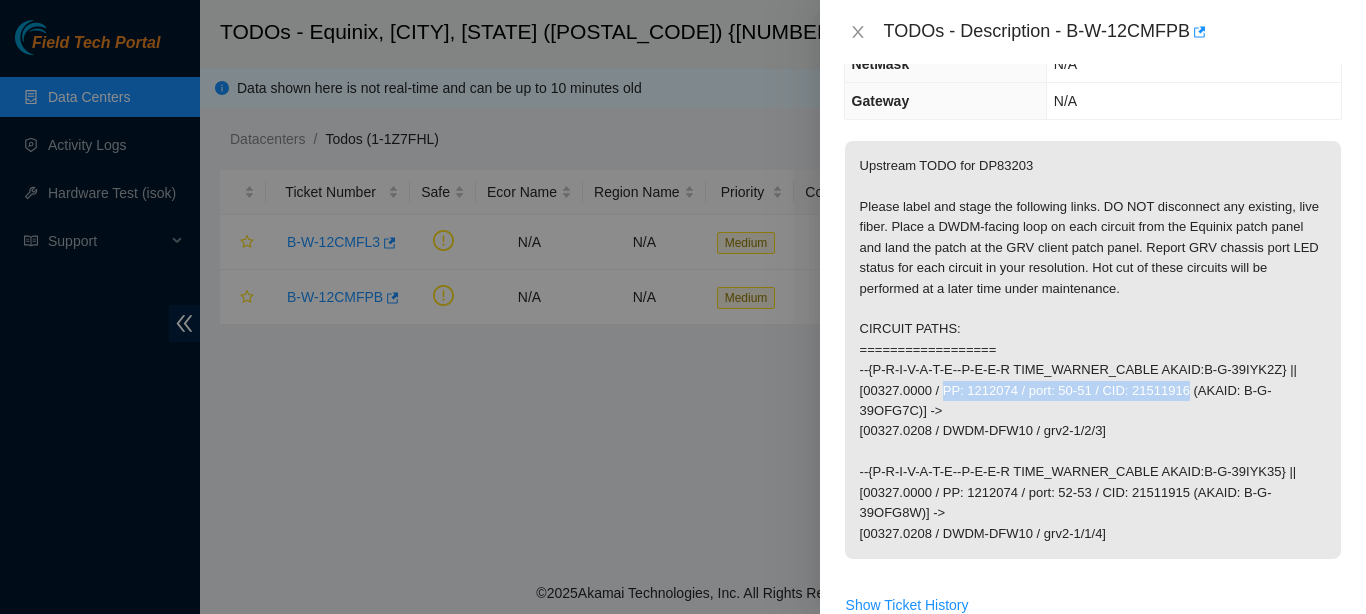 drag, startPoint x: 940, startPoint y: 387, endPoint x: 1181, endPoint y: 388, distance: 241.00208 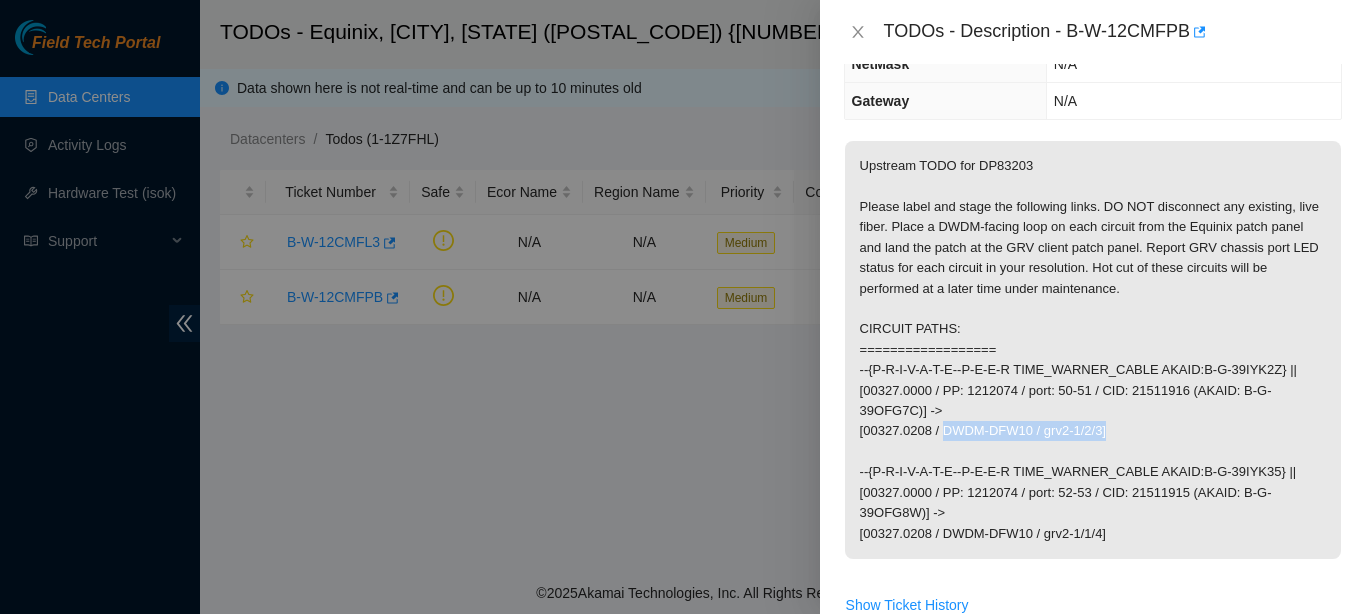 drag, startPoint x: 1106, startPoint y: 436, endPoint x: 944, endPoint y: 427, distance: 162.2498 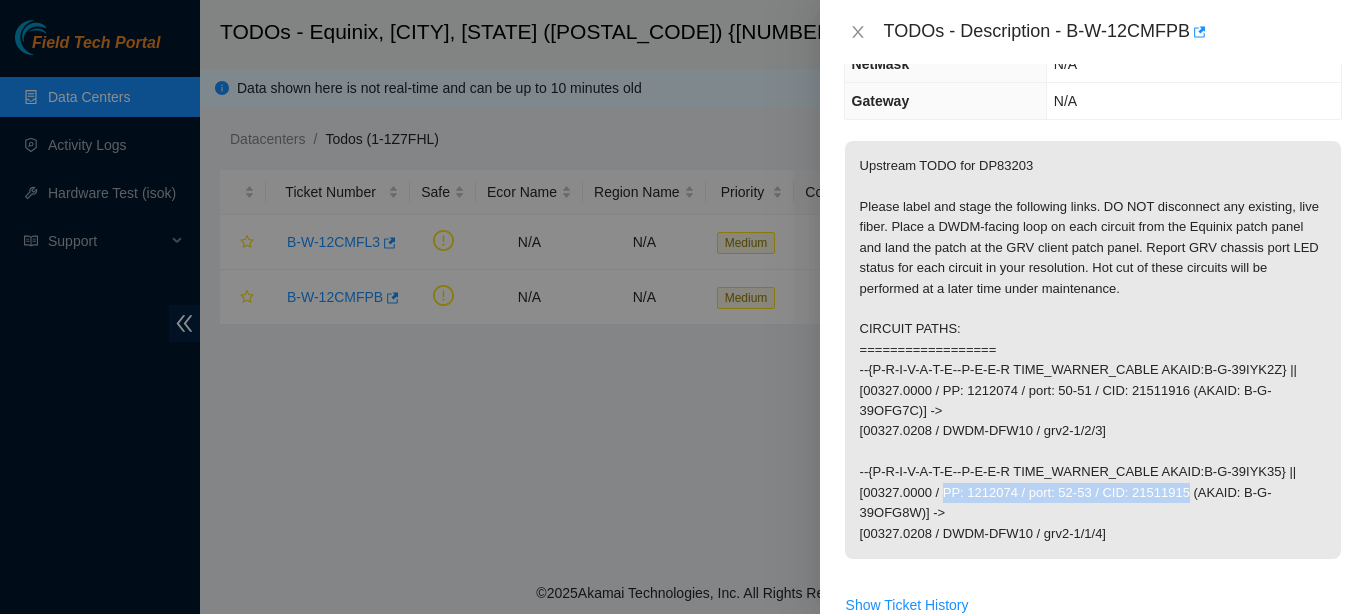 drag, startPoint x: 940, startPoint y: 492, endPoint x: 1182, endPoint y: 496, distance: 242.03305 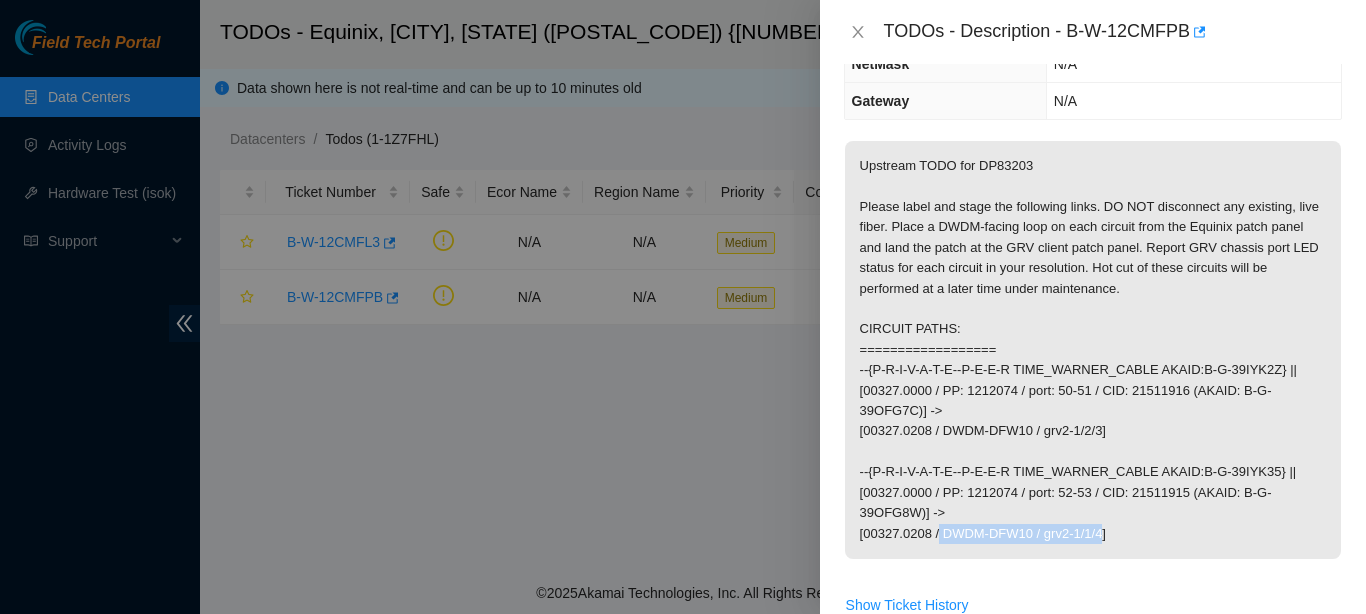 drag, startPoint x: 1103, startPoint y: 533, endPoint x: 938, endPoint y: 535, distance: 165.01212 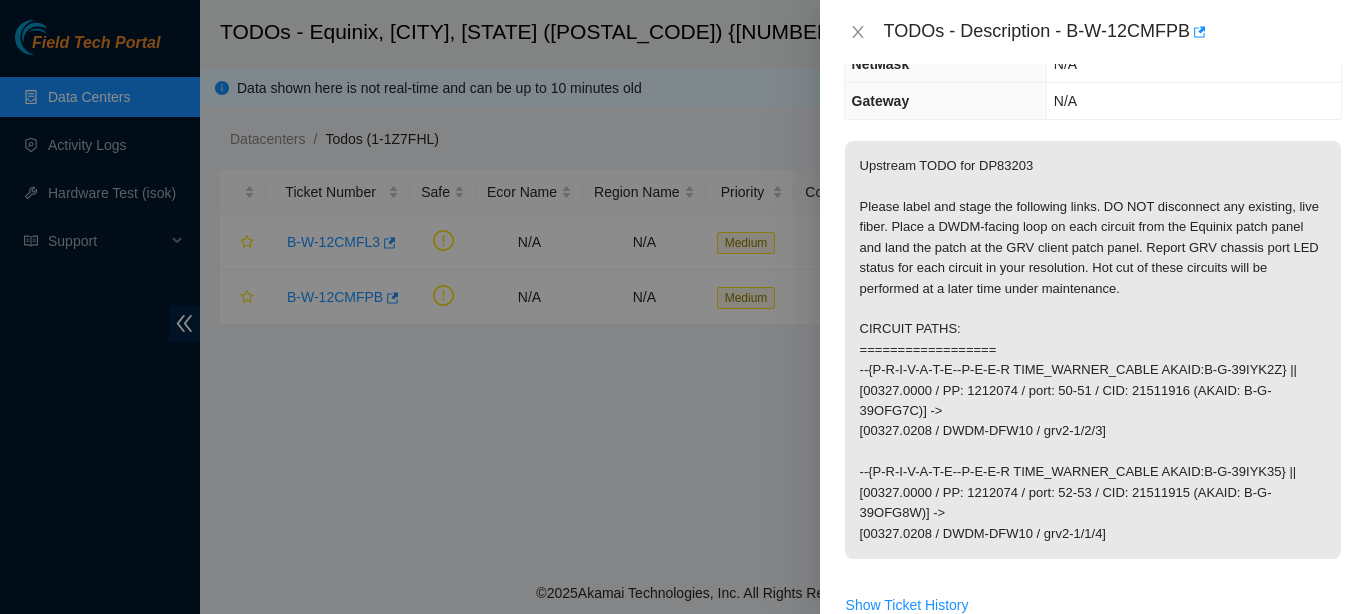 click at bounding box center [683, 307] 